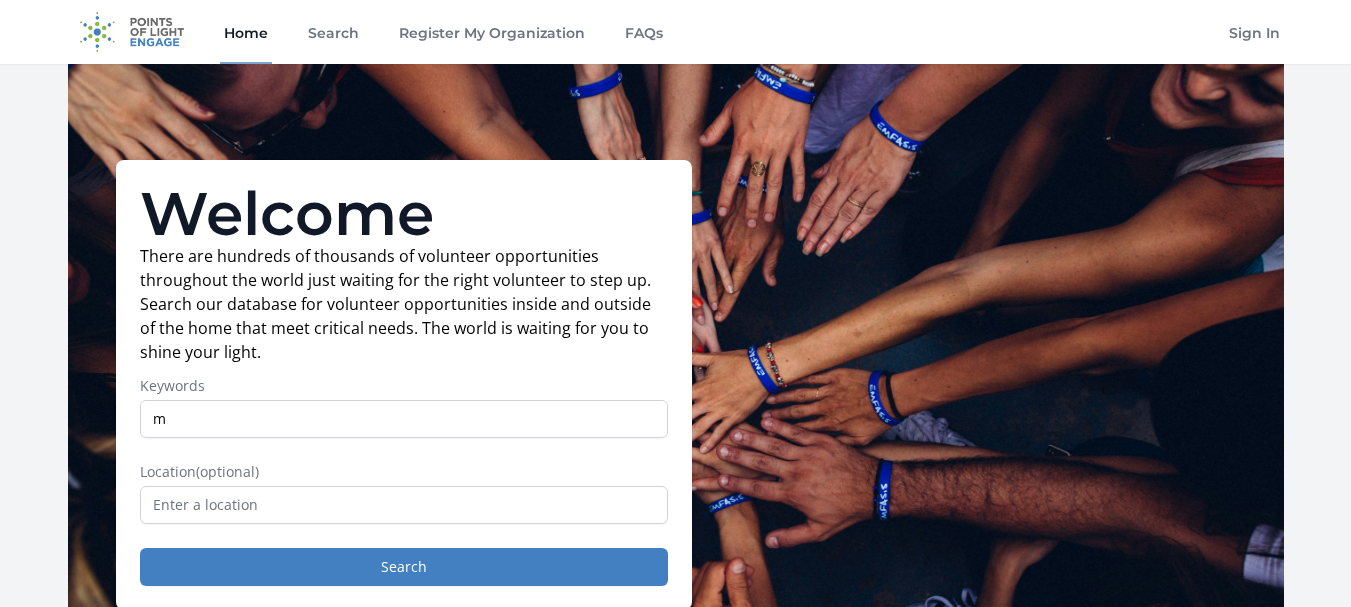 scroll, scrollTop: 0, scrollLeft: 0, axis: both 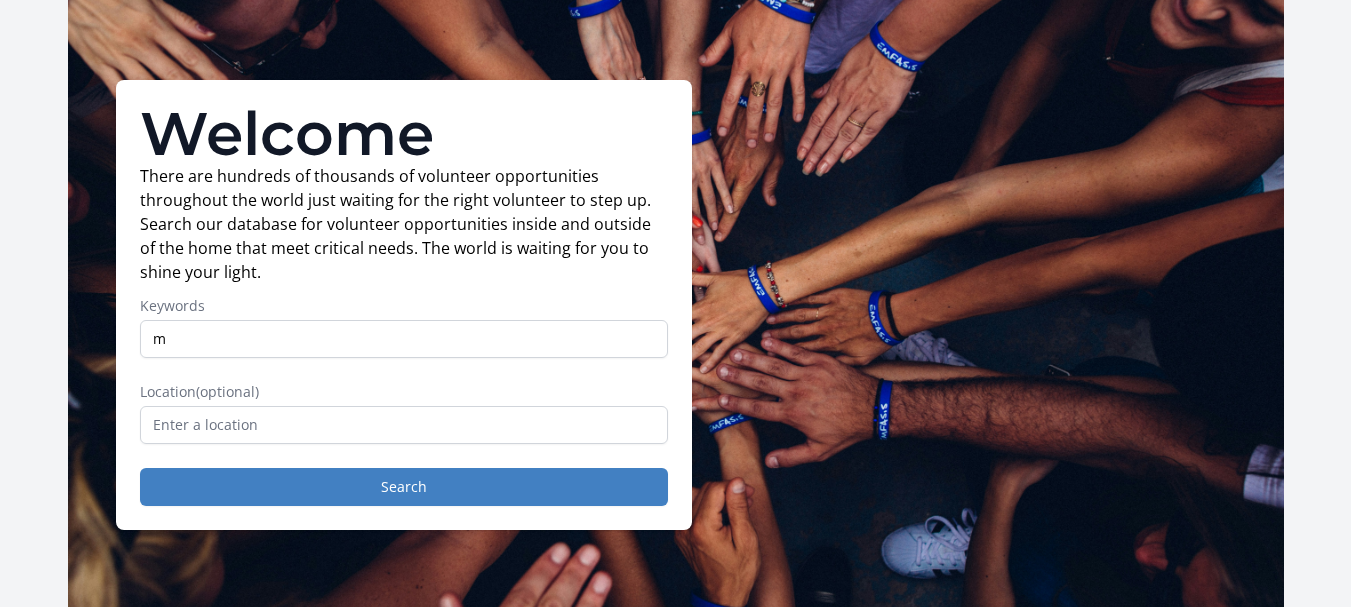 type on "m" 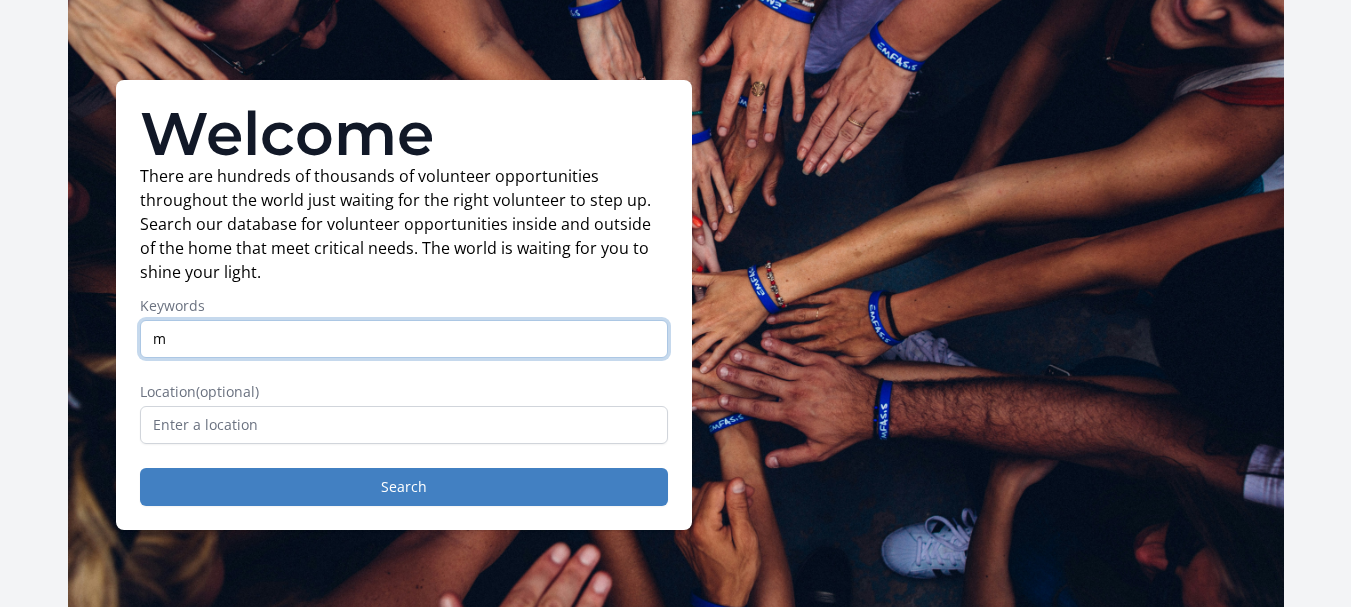 click on "m" at bounding box center (404, 339) 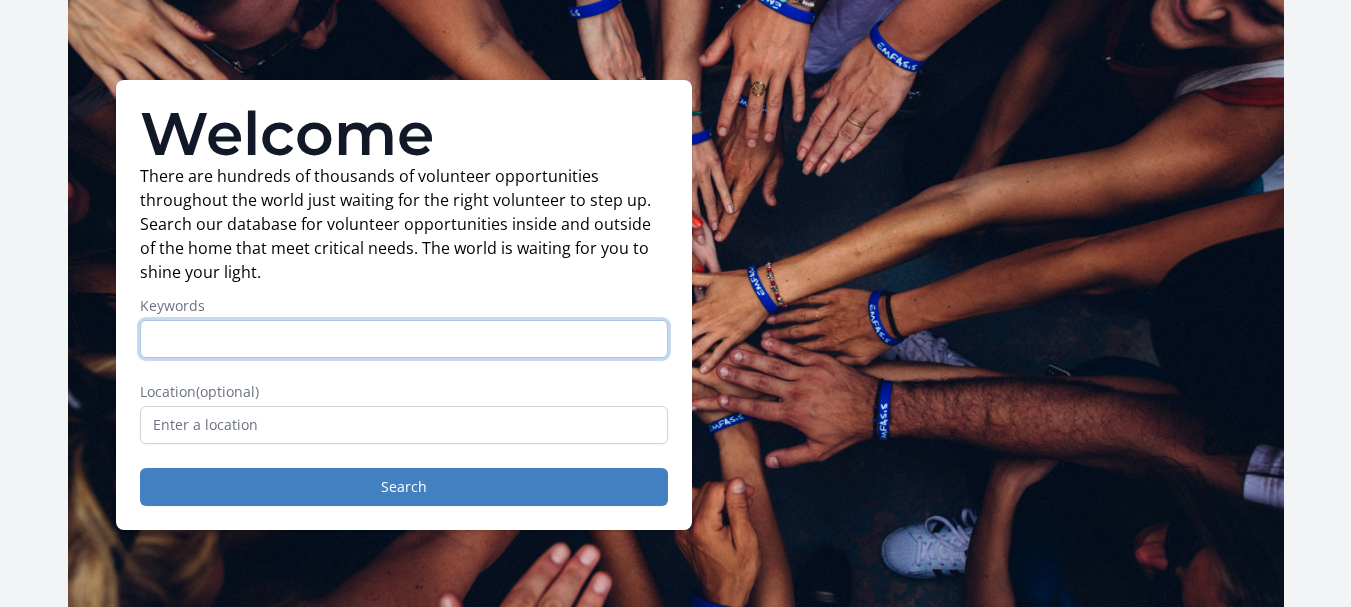 type 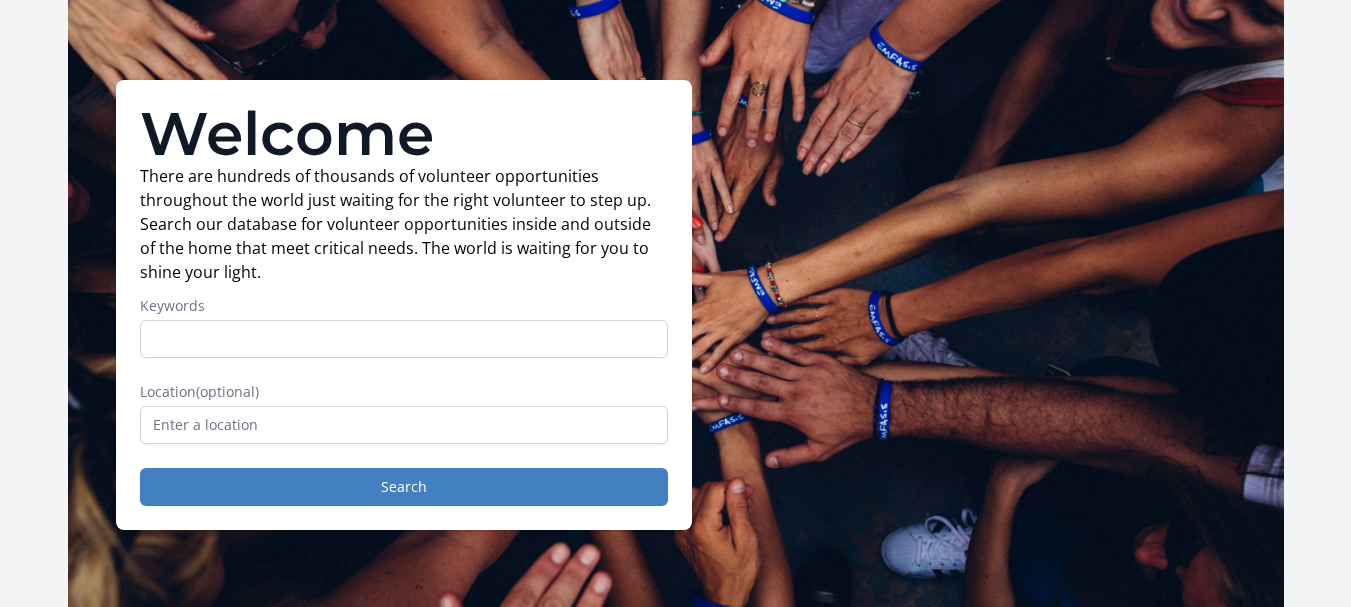click on "Welcome
There are hundreds of thousands of volunteer opportunities throughout the world just waiting for the right volunteer to step up. Search our database for volunteer opportunities inside and outside of the home that meet critical needs. The world is waiting for you to shine your light.
Keywords
Location  (optional)
Search" at bounding box center (676, 305) 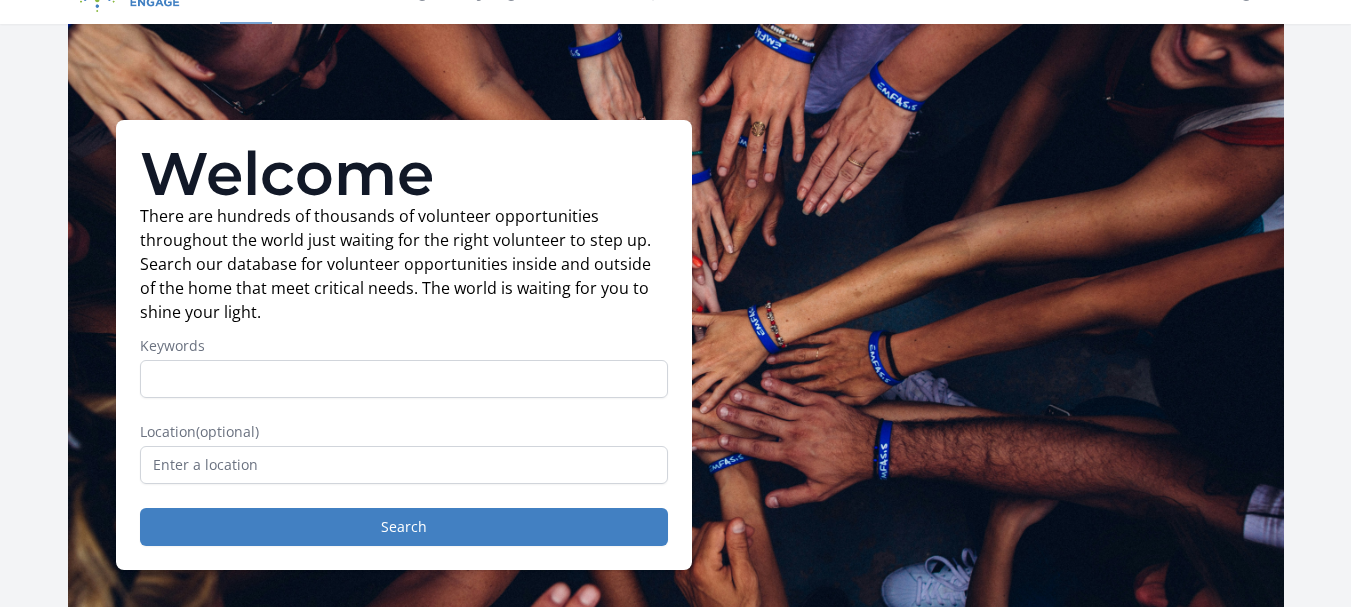 scroll, scrollTop: 0, scrollLeft: 0, axis: both 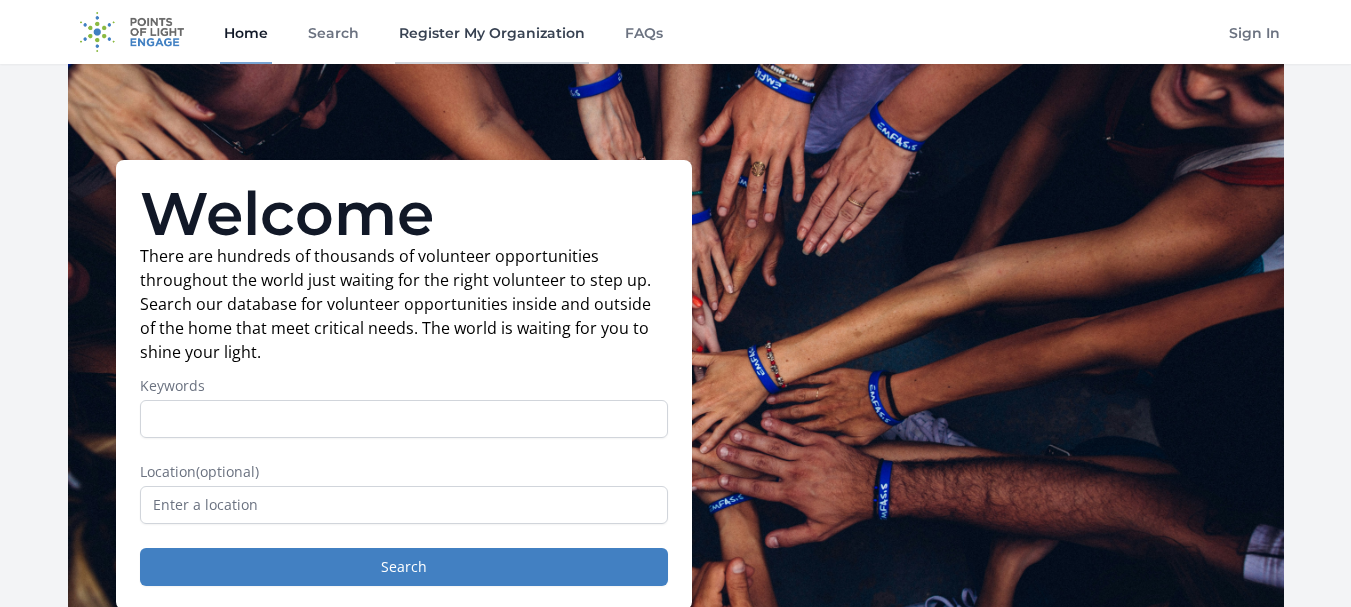 click on "Register My Organization" at bounding box center [492, 32] 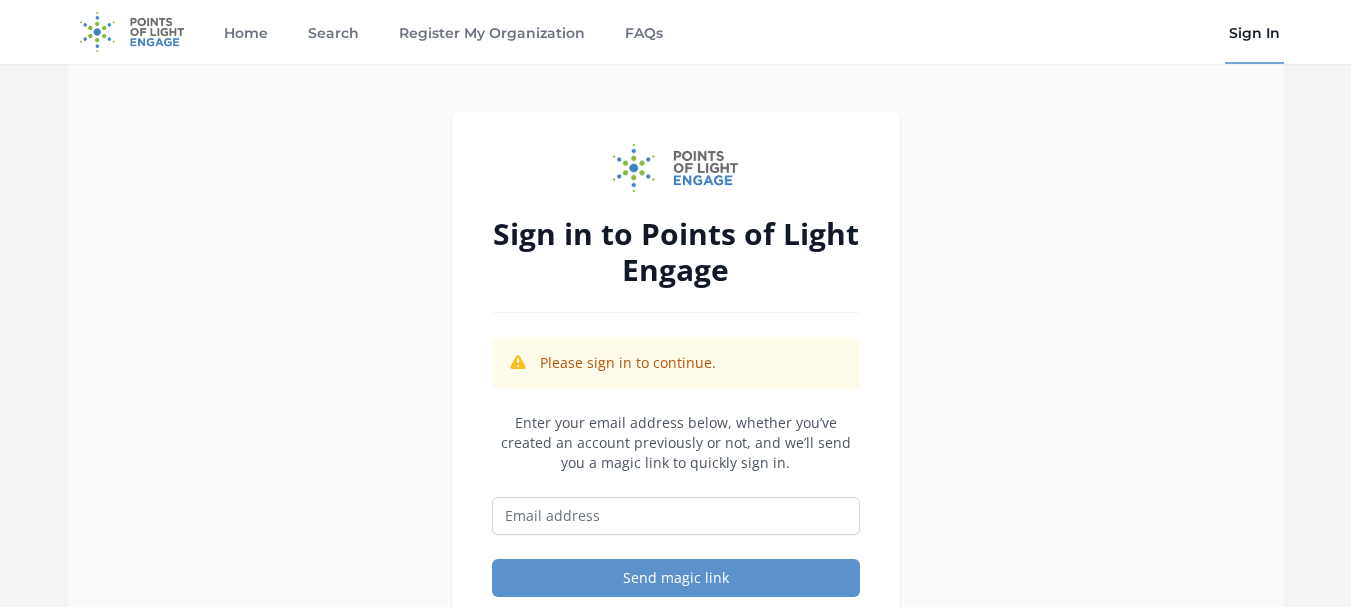 scroll, scrollTop: 0, scrollLeft: 0, axis: both 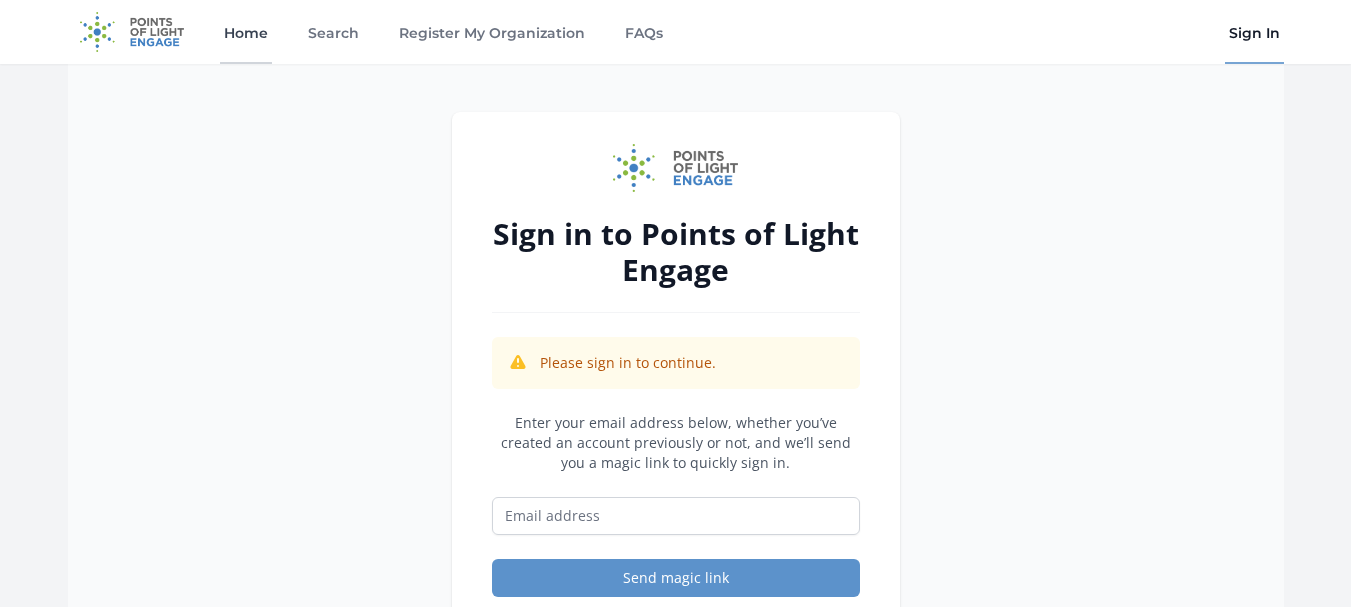 click on "Home" at bounding box center [246, 32] 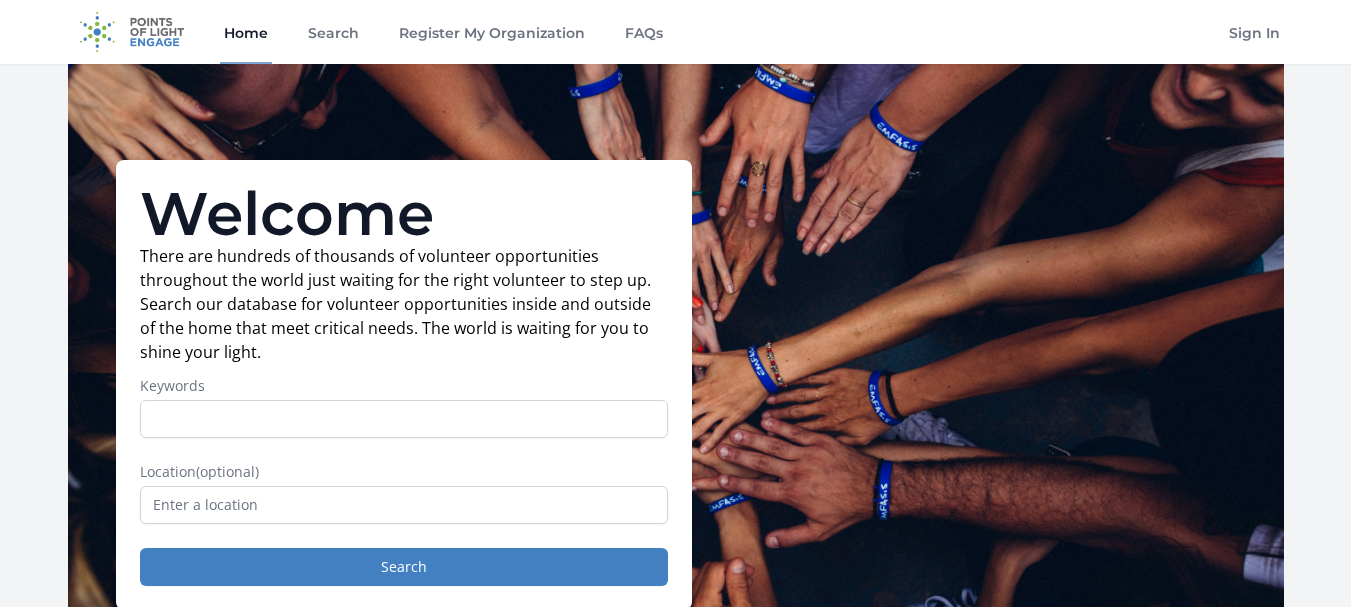 scroll, scrollTop: 0, scrollLeft: 0, axis: both 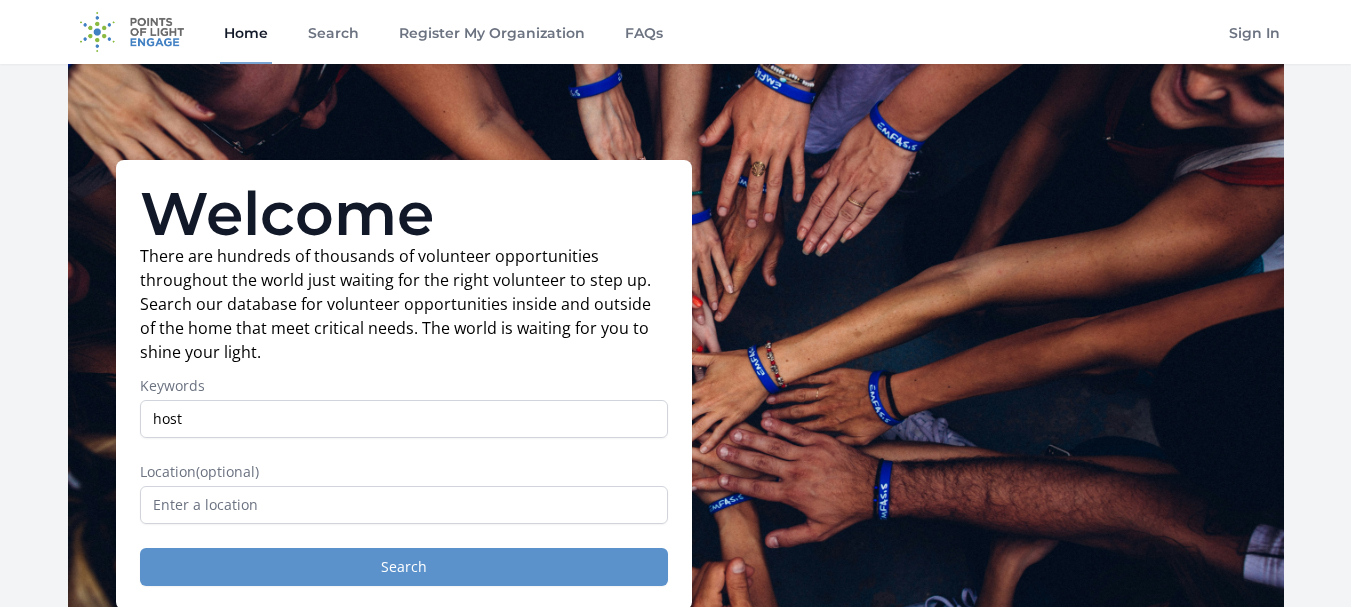 type on "host" 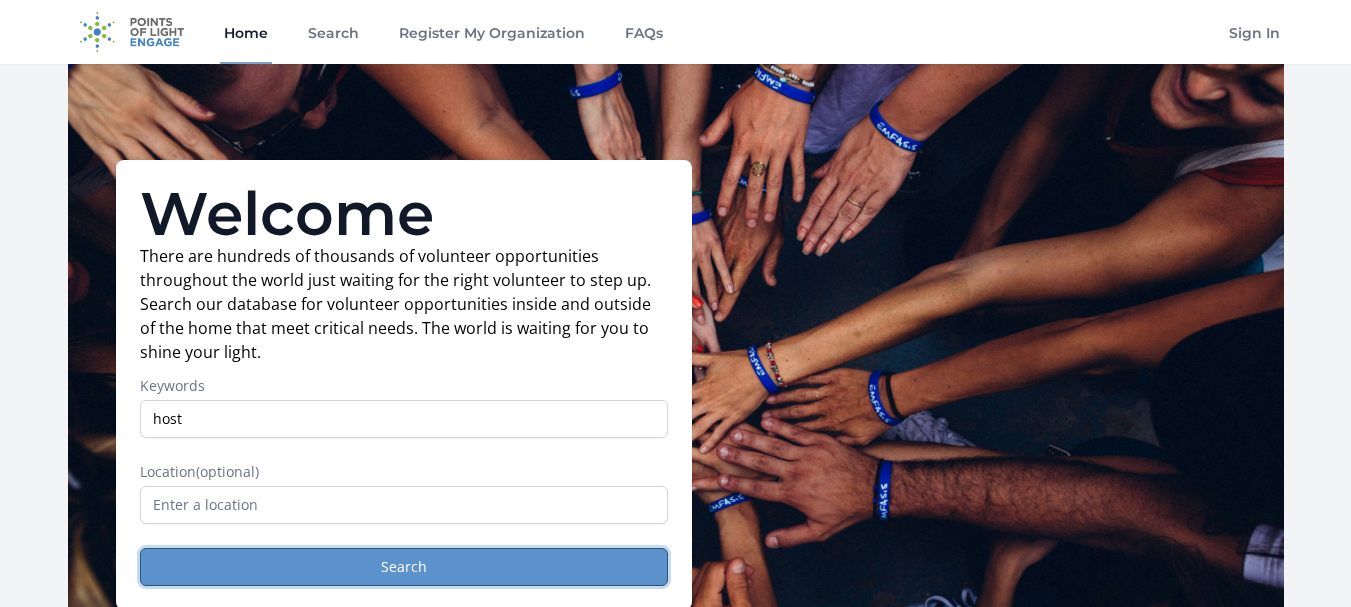 click on "Search" at bounding box center (404, 567) 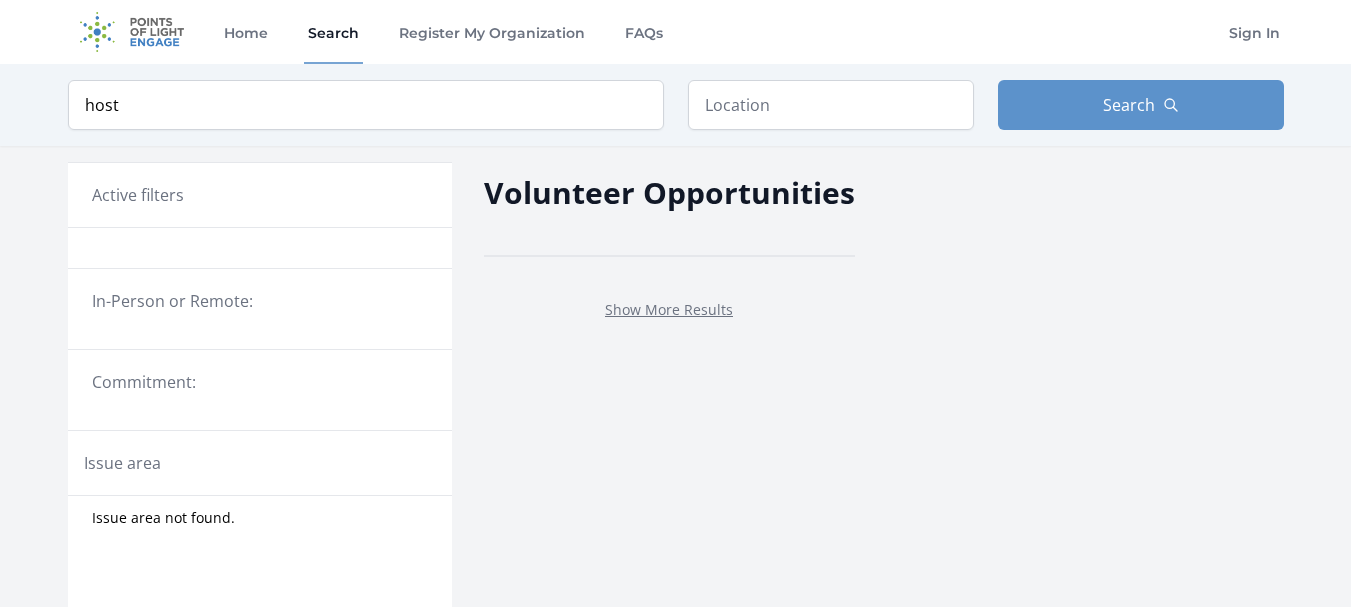scroll, scrollTop: 0, scrollLeft: 0, axis: both 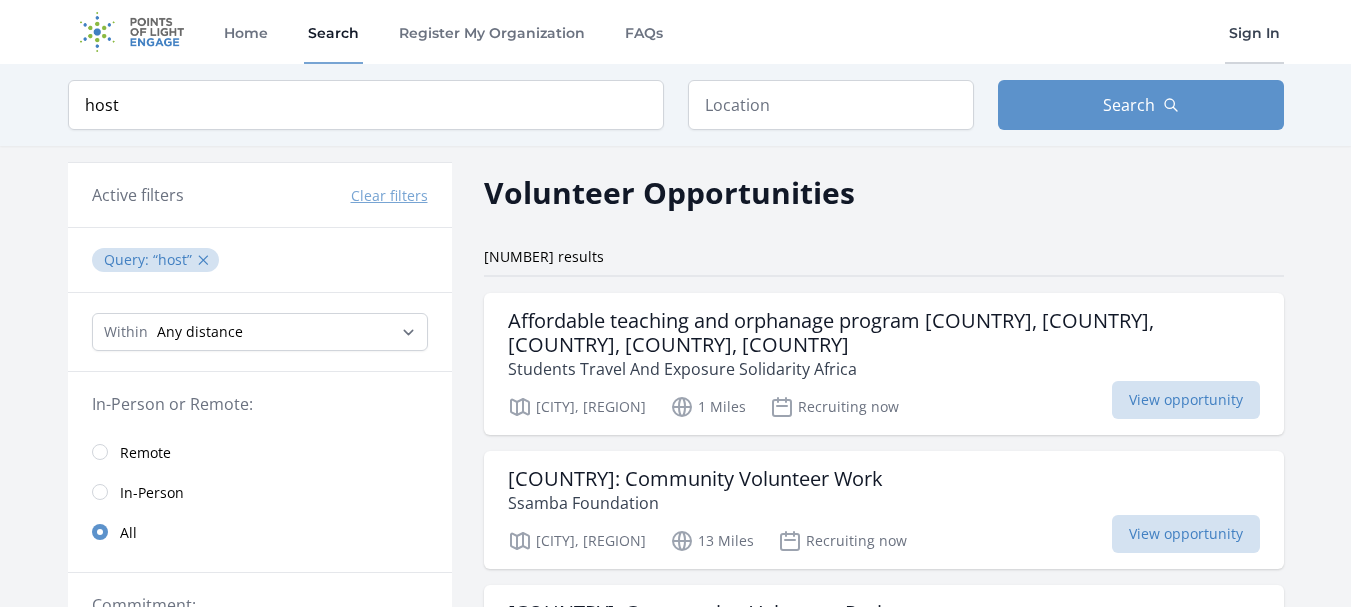 click on "Sign In" at bounding box center (1254, 32) 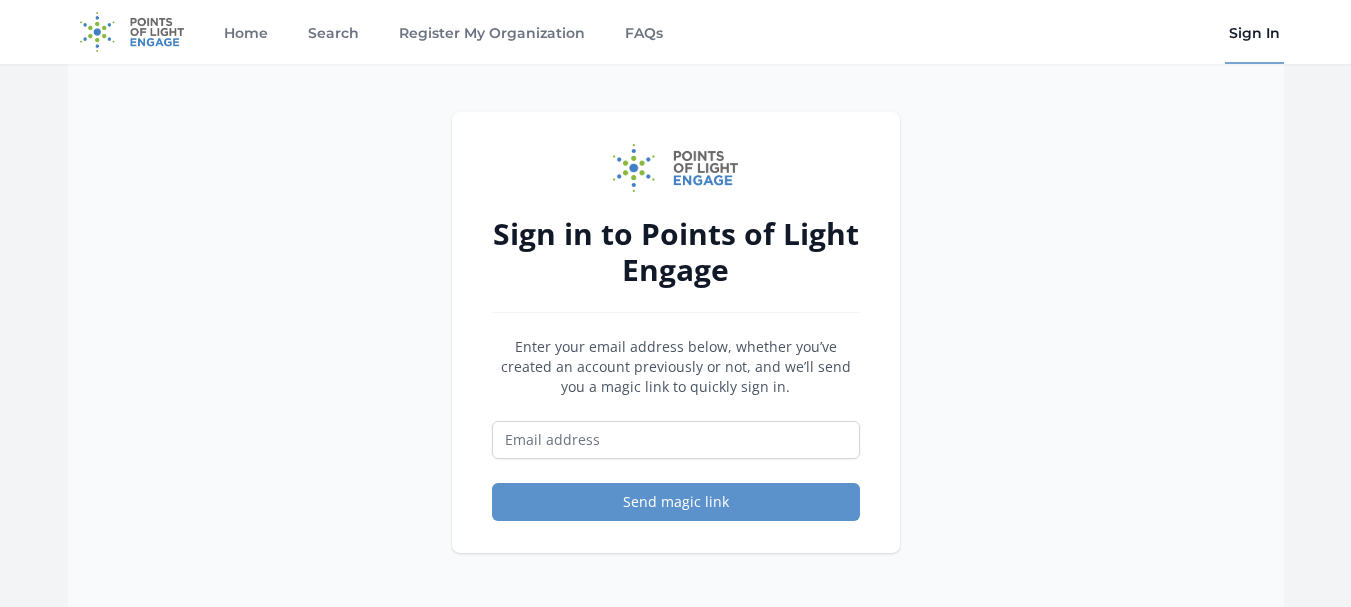 scroll, scrollTop: 0, scrollLeft: 0, axis: both 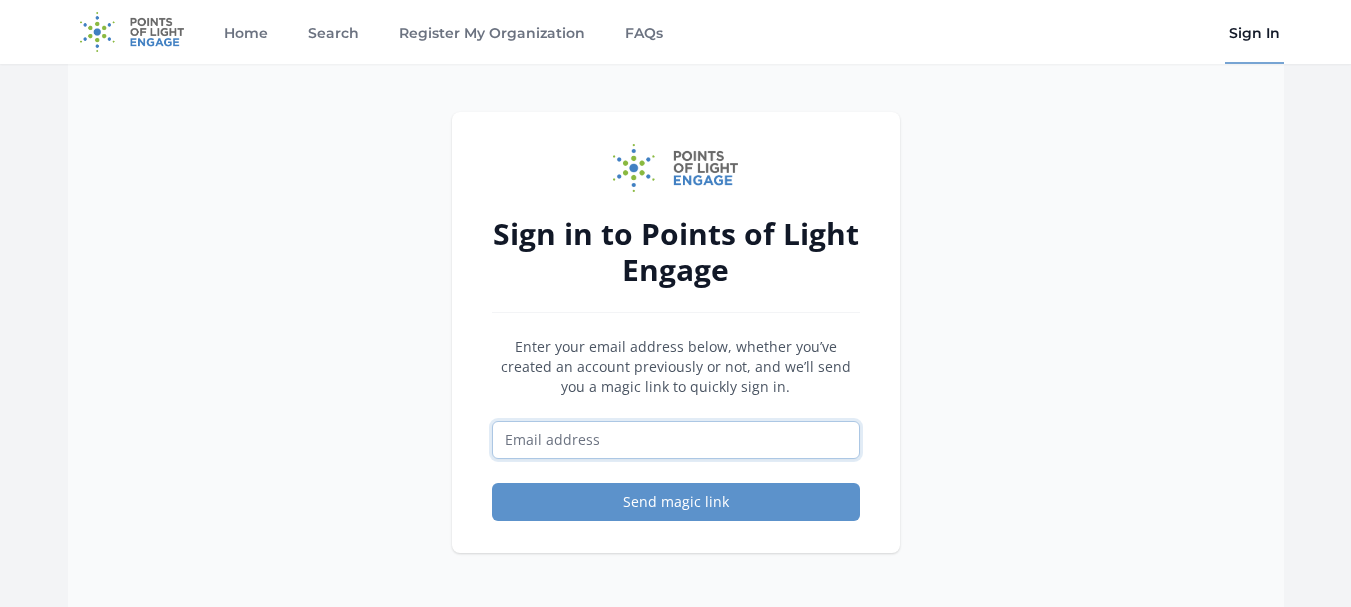 click at bounding box center [676, 440] 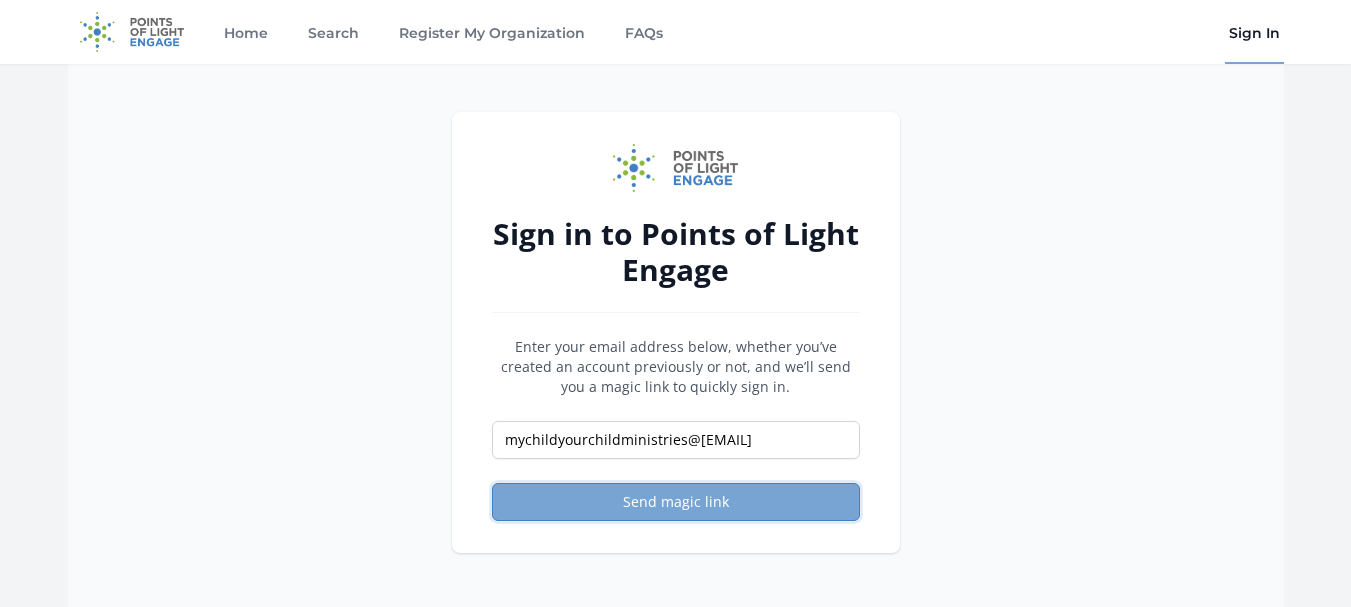click on "Send magic link" at bounding box center (676, 502) 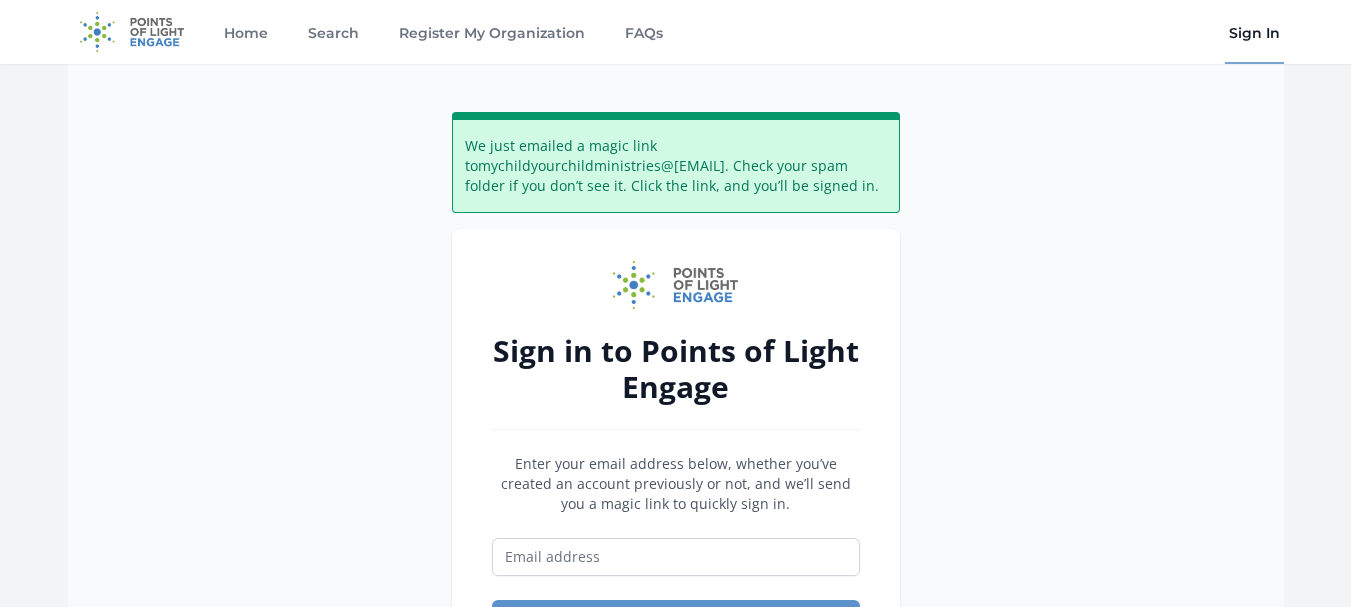 scroll, scrollTop: 0, scrollLeft: 0, axis: both 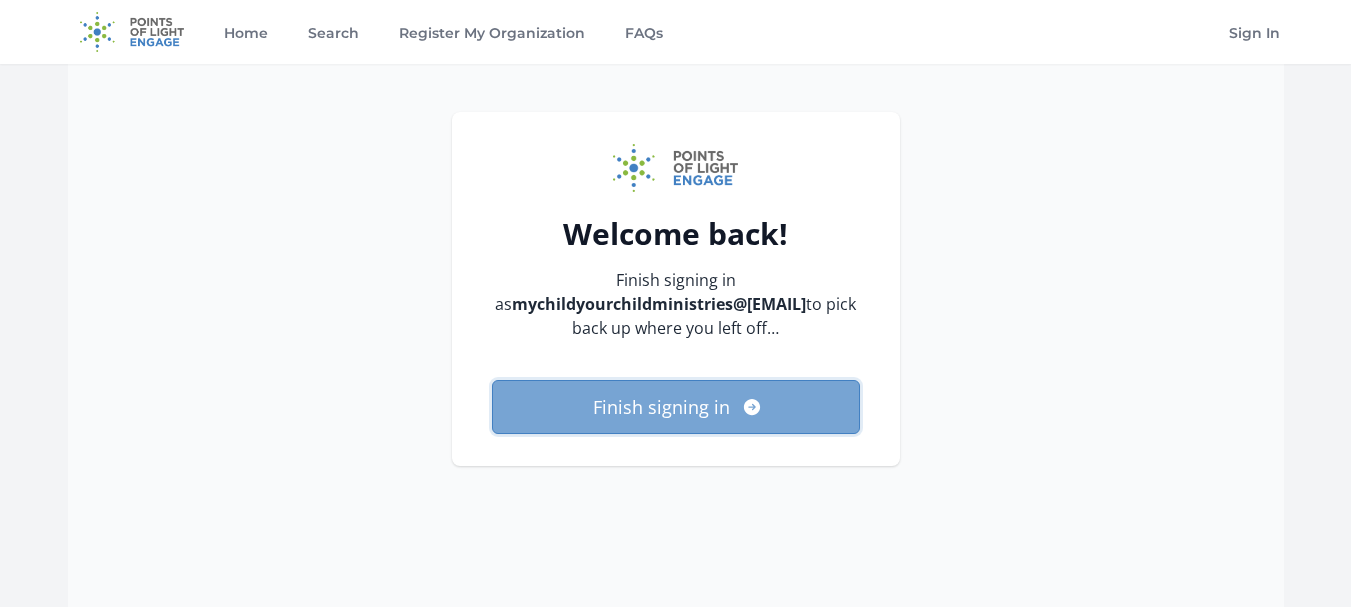 click on "Finish signing in" at bounding box center [676, 407] 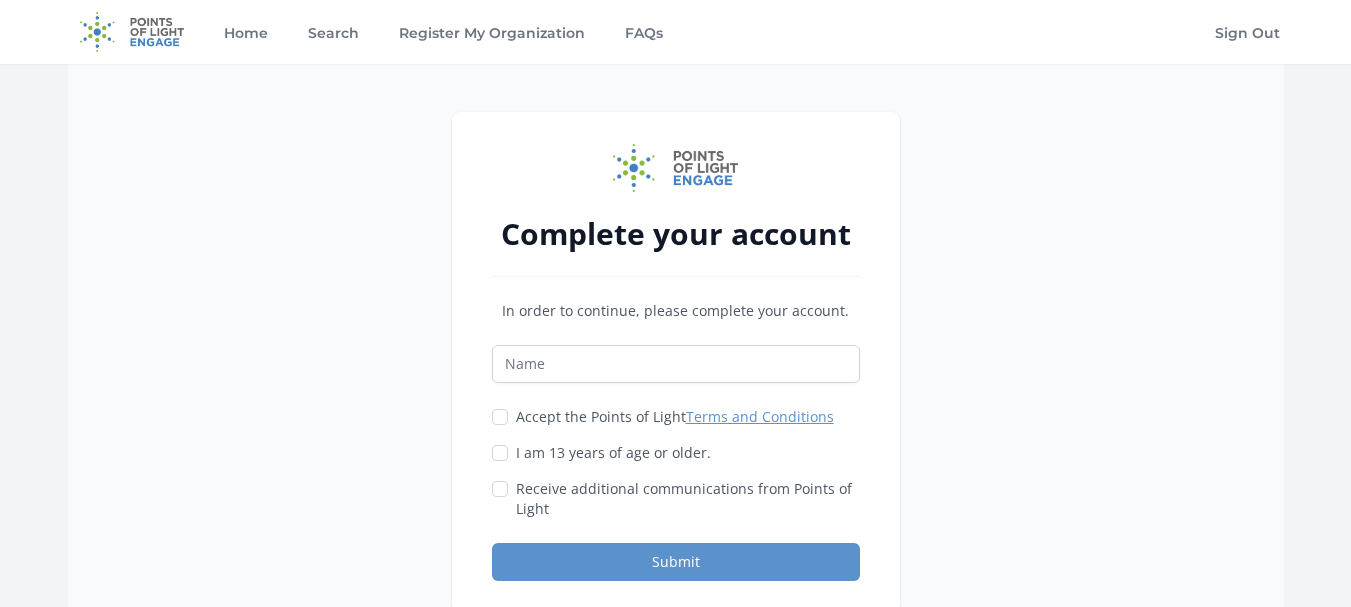 scroll, scrollTop: 0, scrollLeft: 0, axis: both 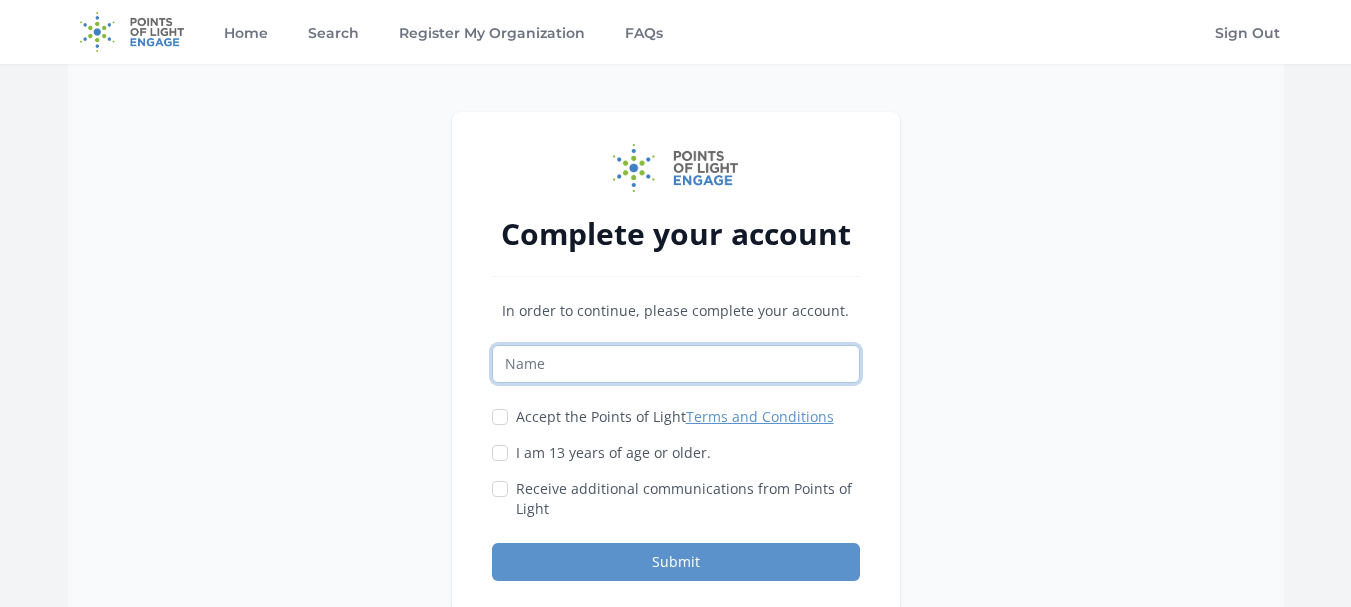 click at bounding box center (676, 364) 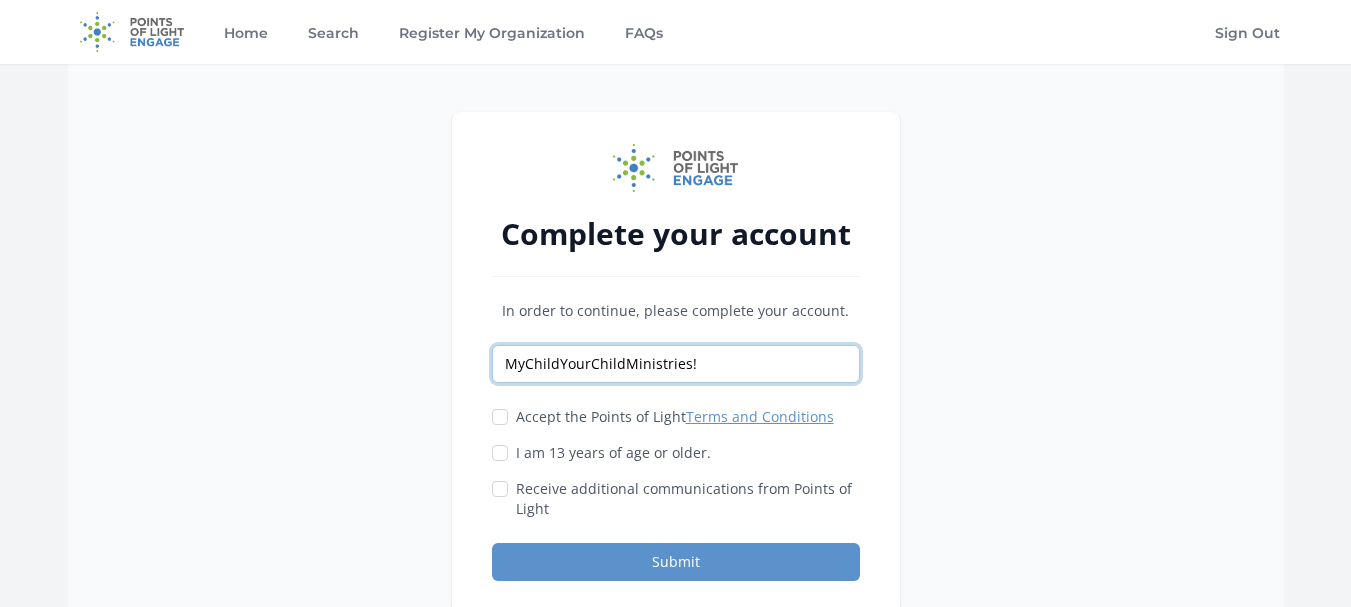 click on "MyChildYourChildMinistries!" at bounding box center (676, 364) 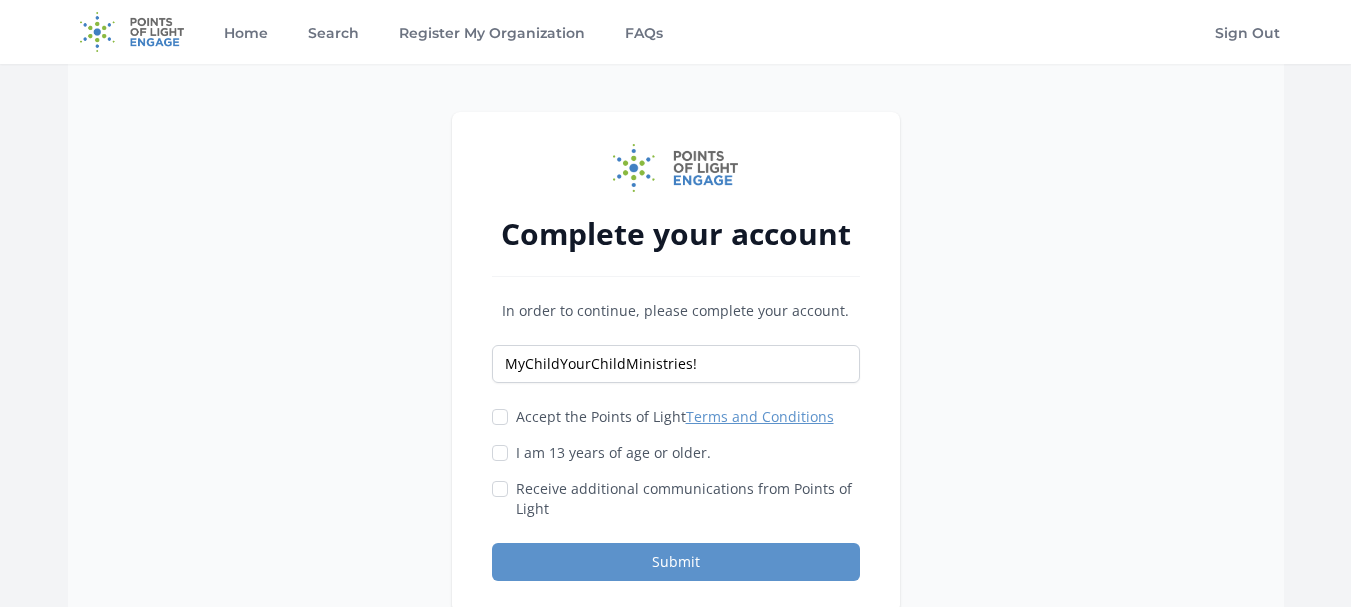 click on "Complete your account
In order to continue, please complete your account.
MyChildYourChildMinistries!
Accept the Points of Light  Terms and Conditions" at bounding box center (676, 362) 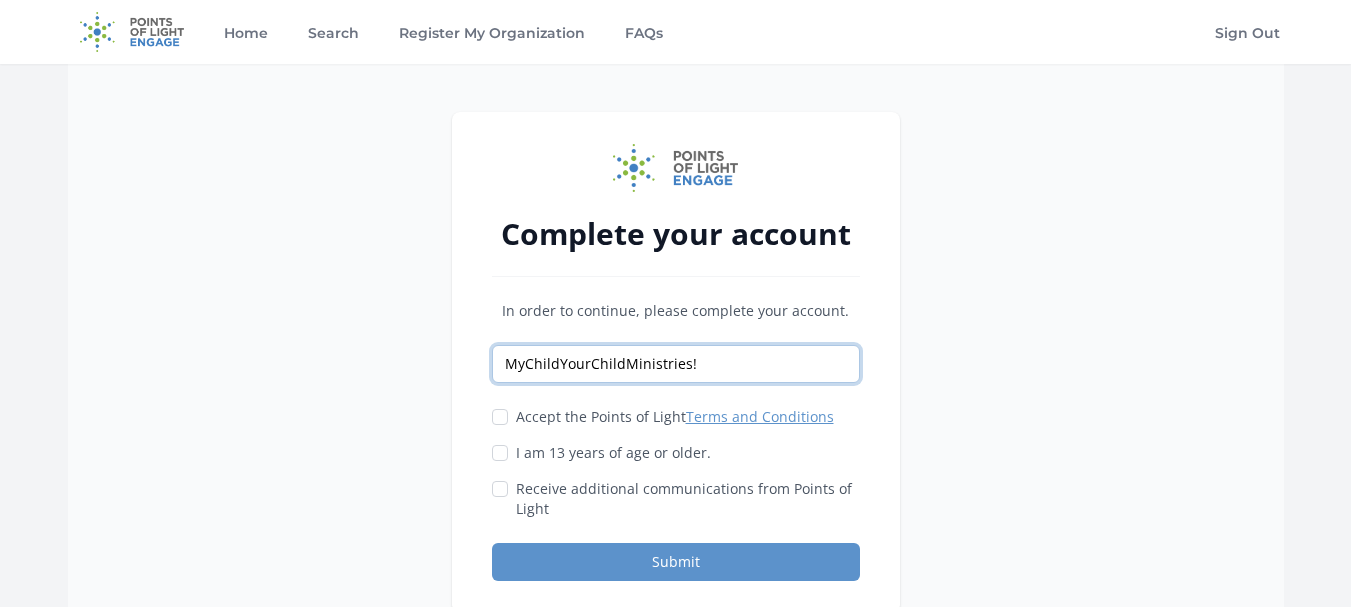 click on "MyChildYourChildMinistries!" at bounding box center (676, 364) 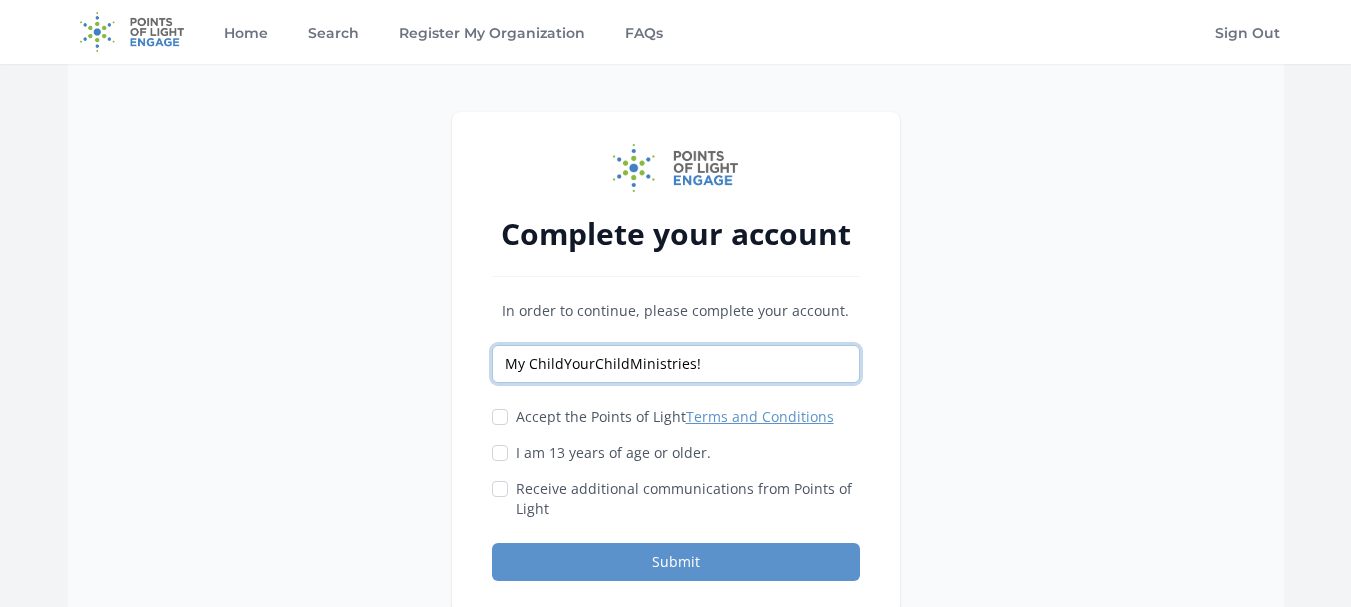 click on "My ChildYourChildMinistries!" at bounding box center (676, 364) 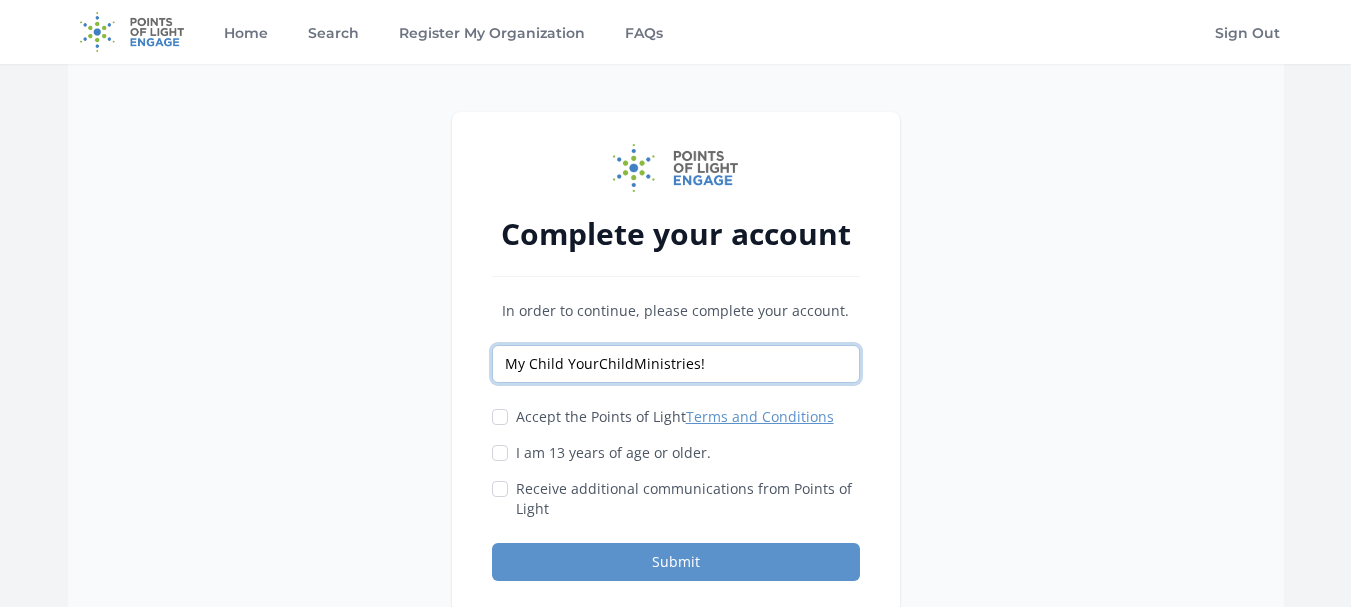click on "My Child YourChildMinistries!" at bounding box center [676, 364] 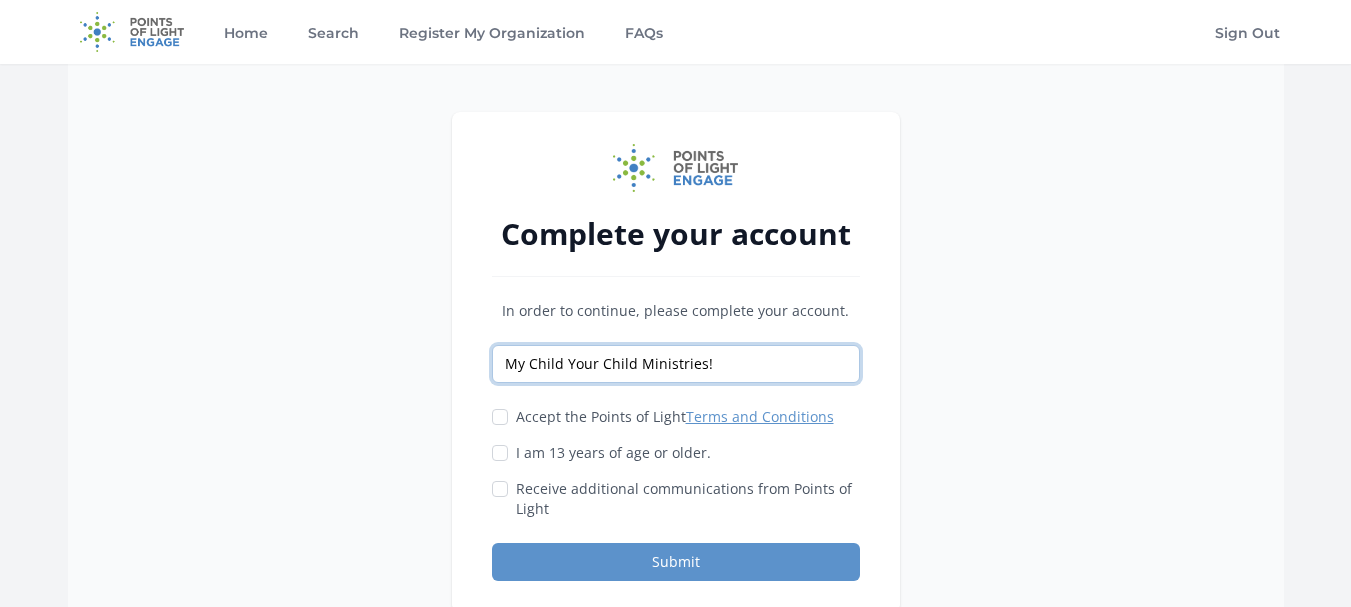 type on "My Child Your Child Ministries!" 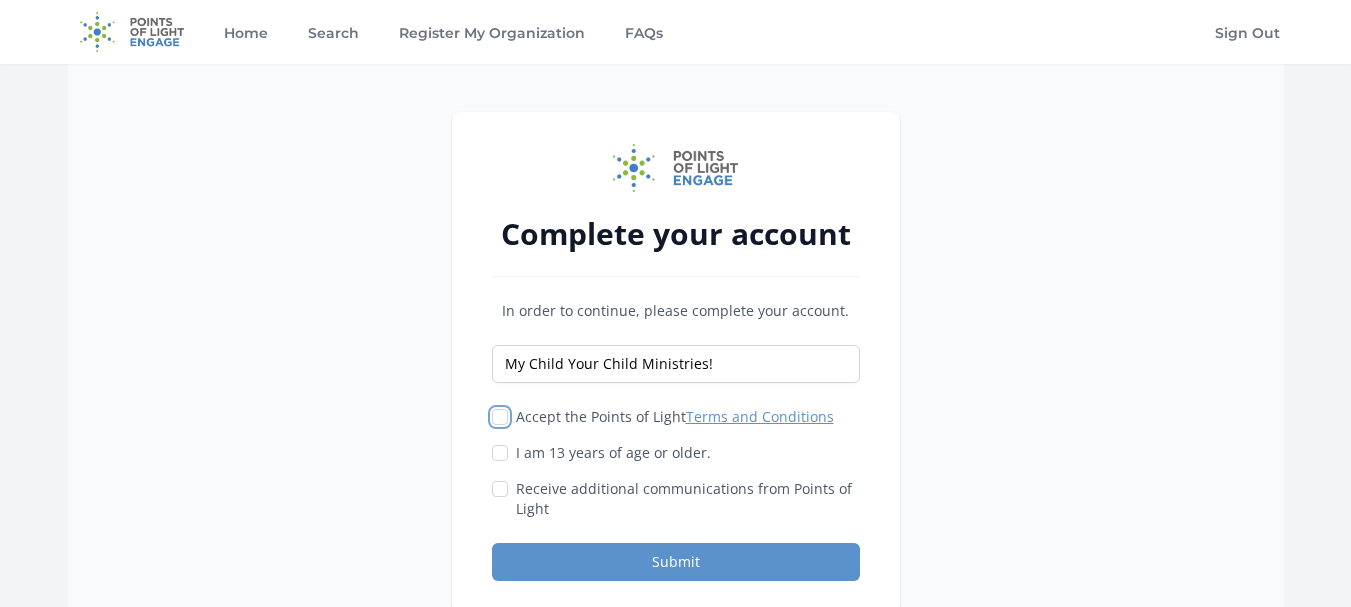 click on "Accept the Points of Light  Terms and Conditions" at bounding box center [500, 417] 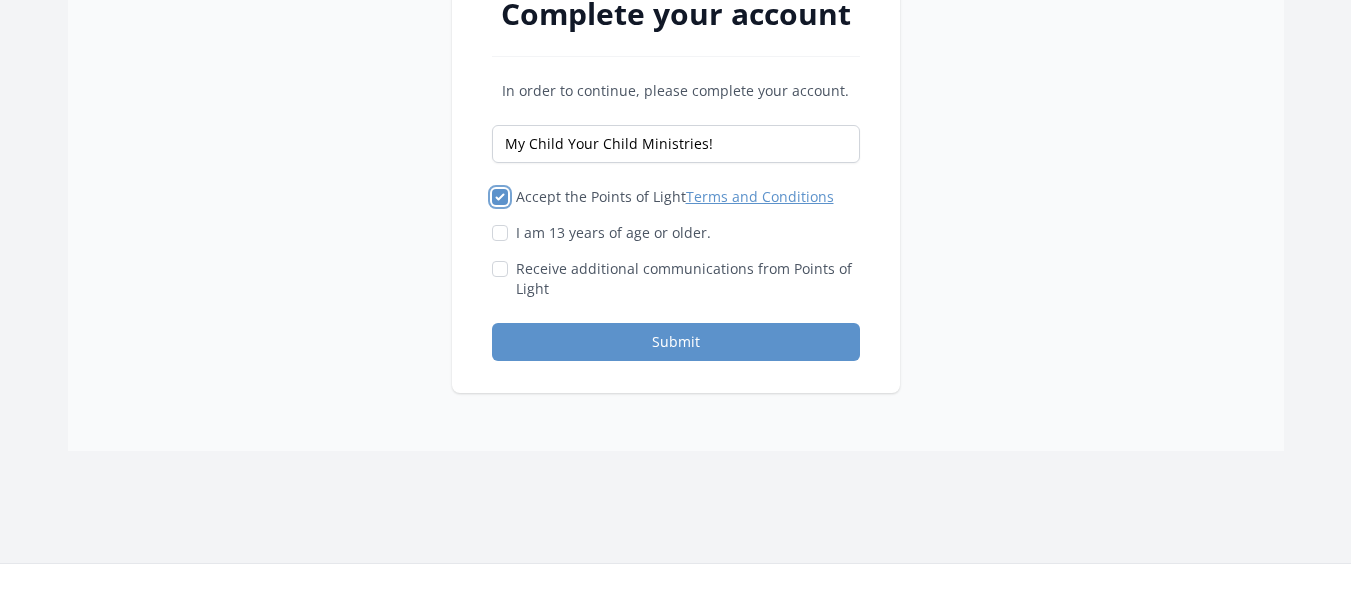 scroll, scrollTop: 240, scrollLeft: 0, axis: vertical 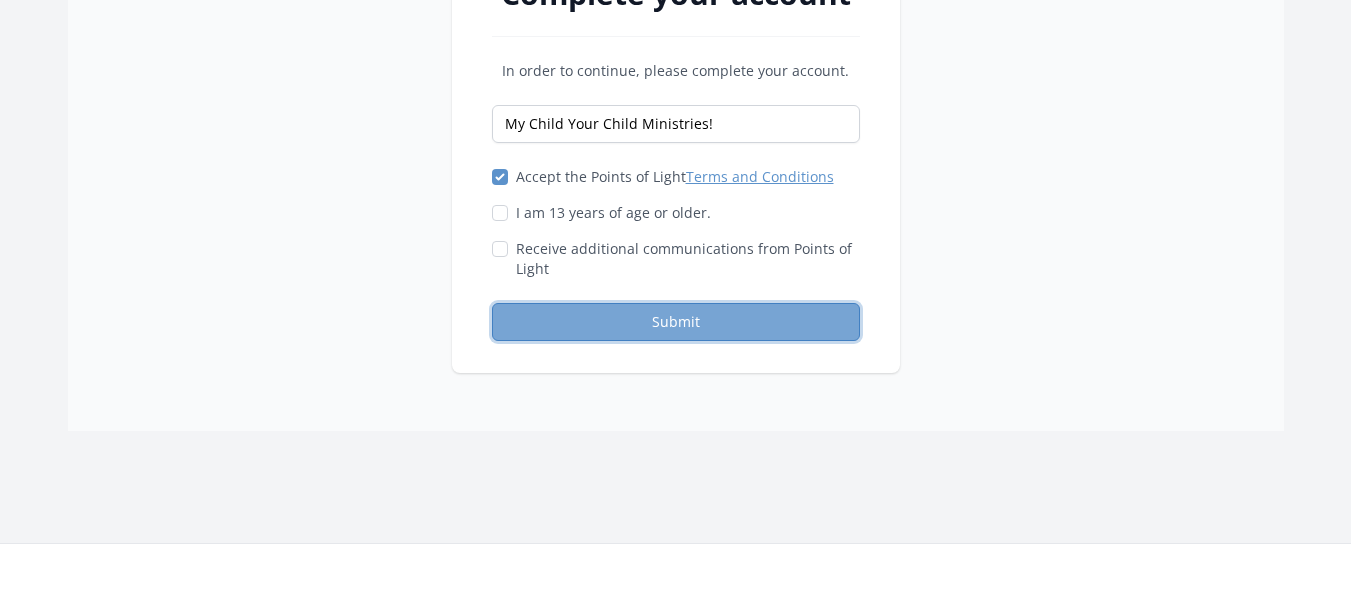 click on "Submit" at bounding box center [676, 322] 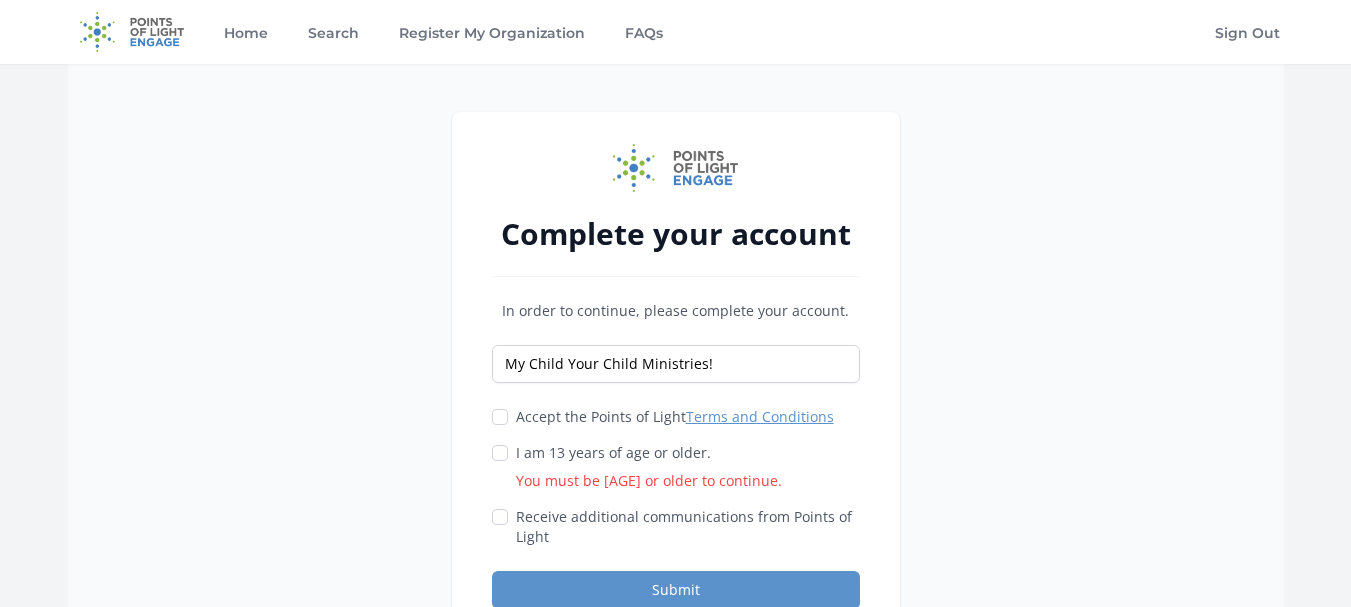 scroll, scrollTop: 0, scrollLeft: 0, axis: both 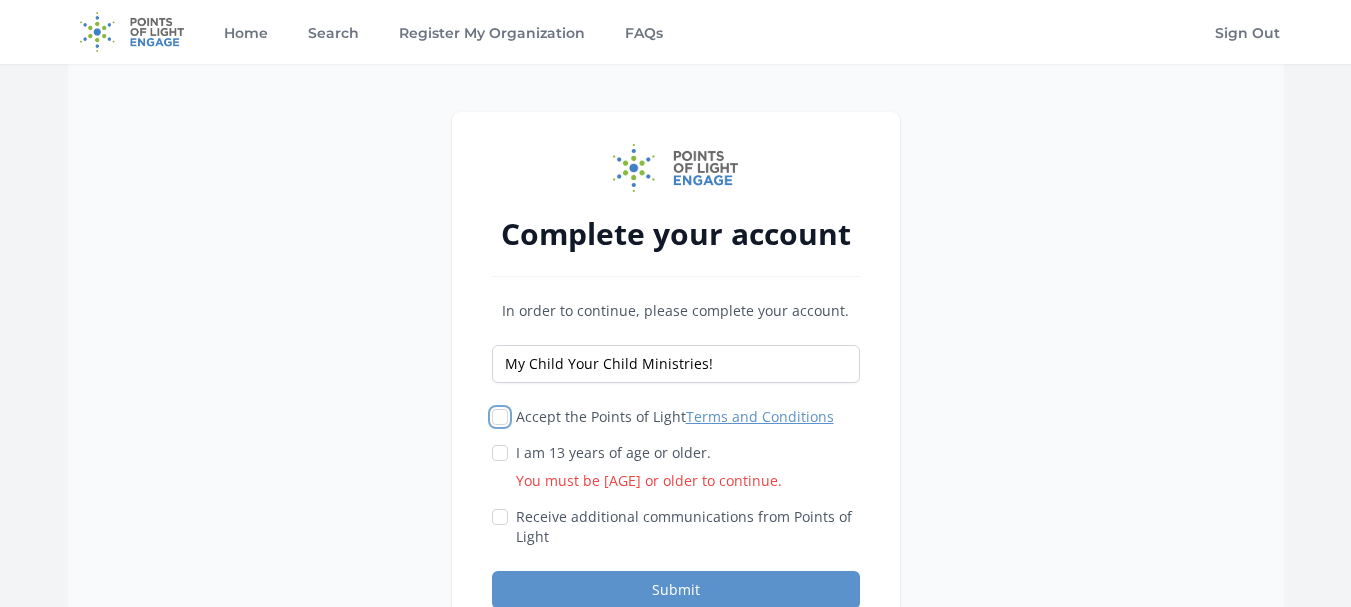 click on "Accept the Points of Light  Terms and Conditions" at bounding box center (500, 417) 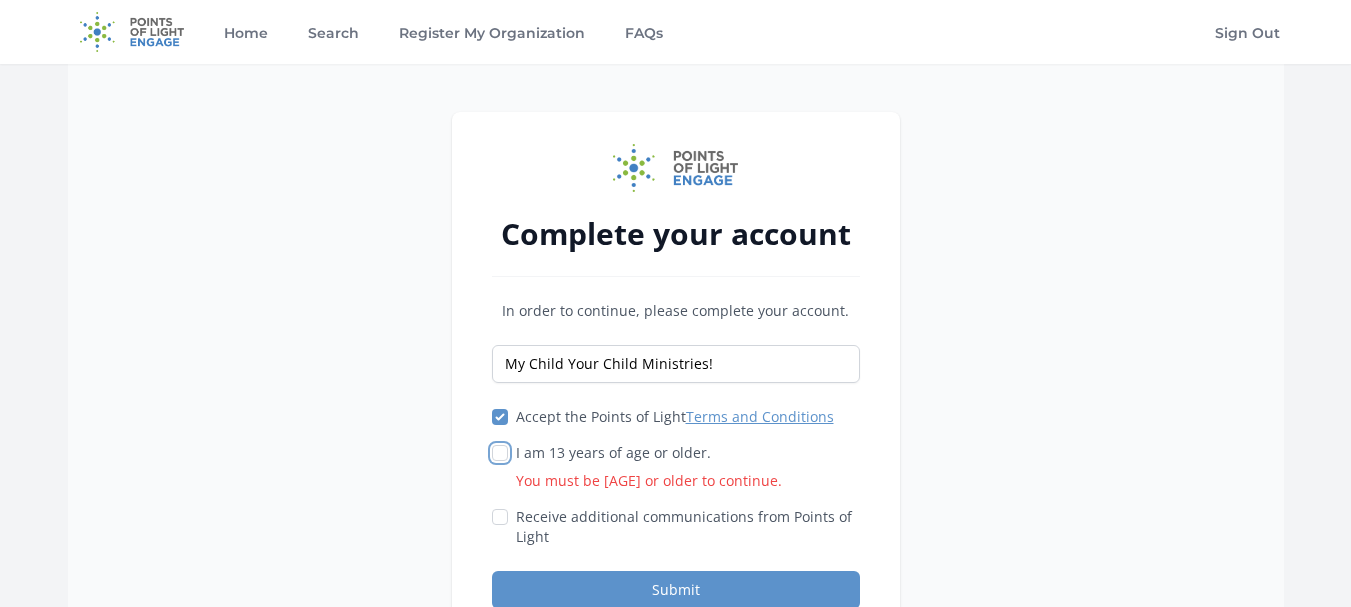 click on "I am 13 years of age or older.
You must be 13 or older to continue." at bounding box center [500, 453] 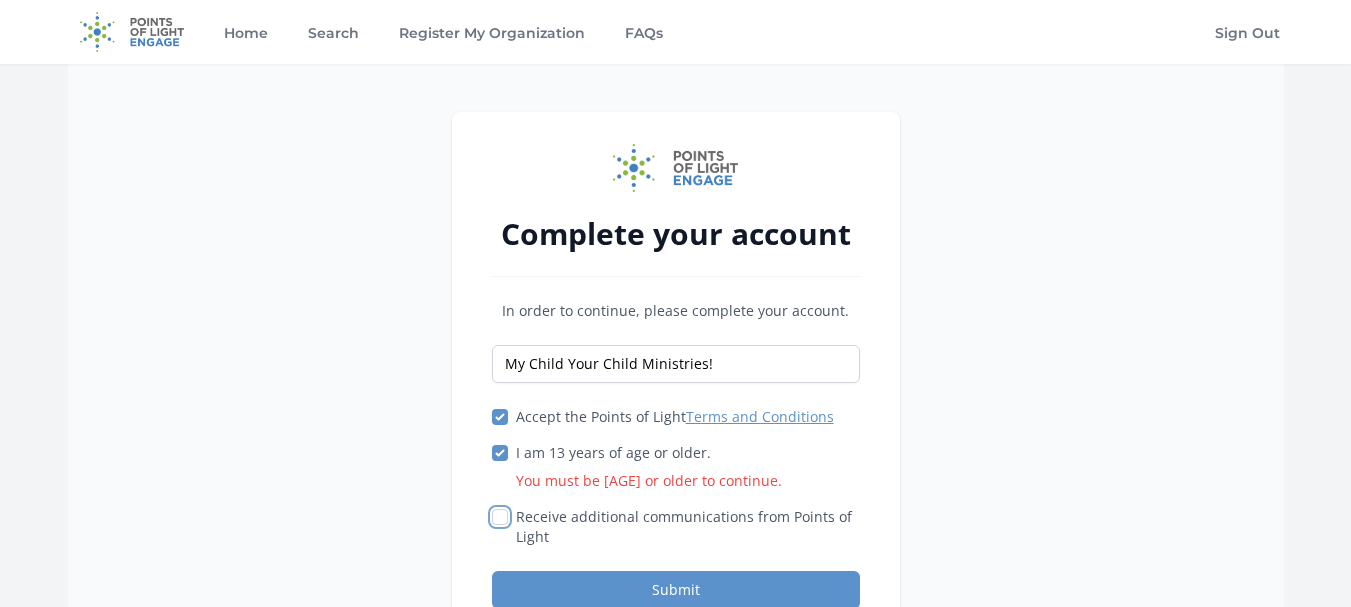 click on "Receive additional communications from Points of Light" at bounding box center (500, 517) 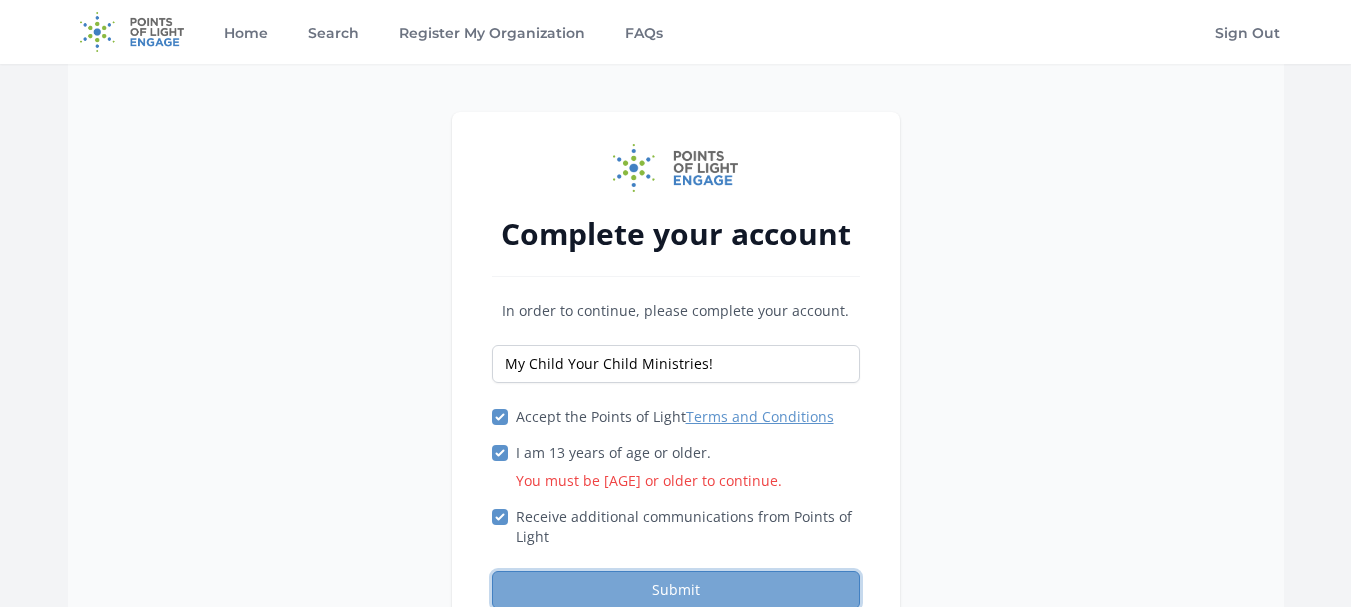click on "Submit" at bounding box center [676, 590] 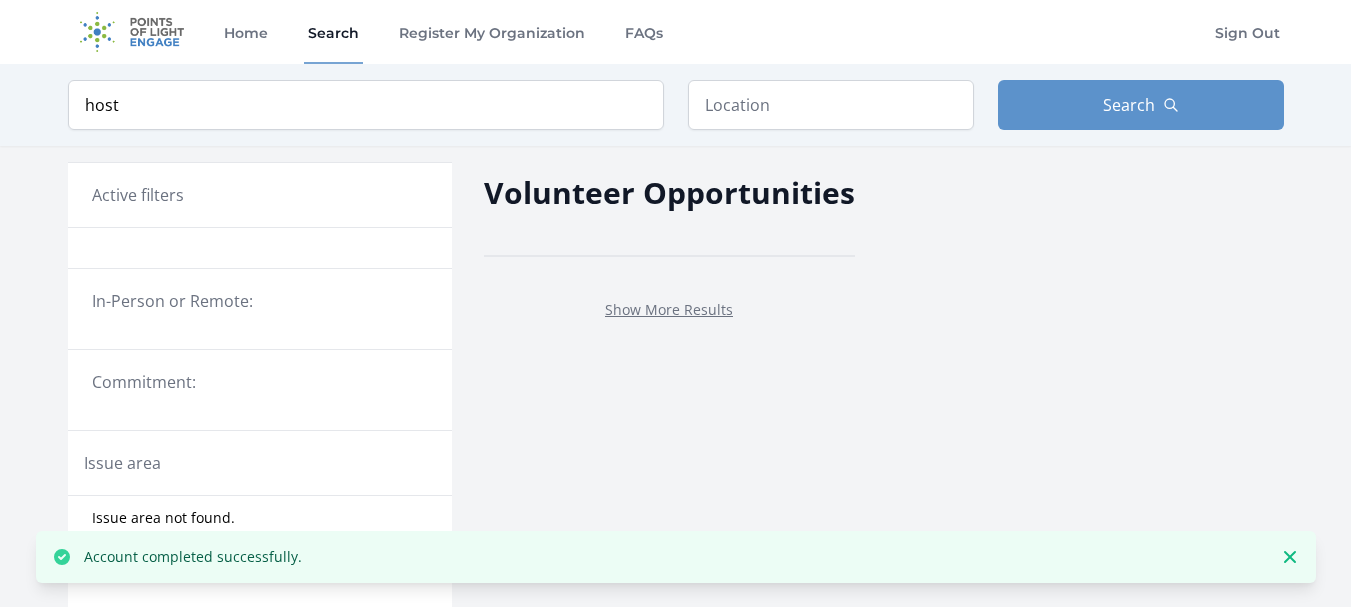 scroll, scrollTop: 0, scrollLeft: 0, axis: both 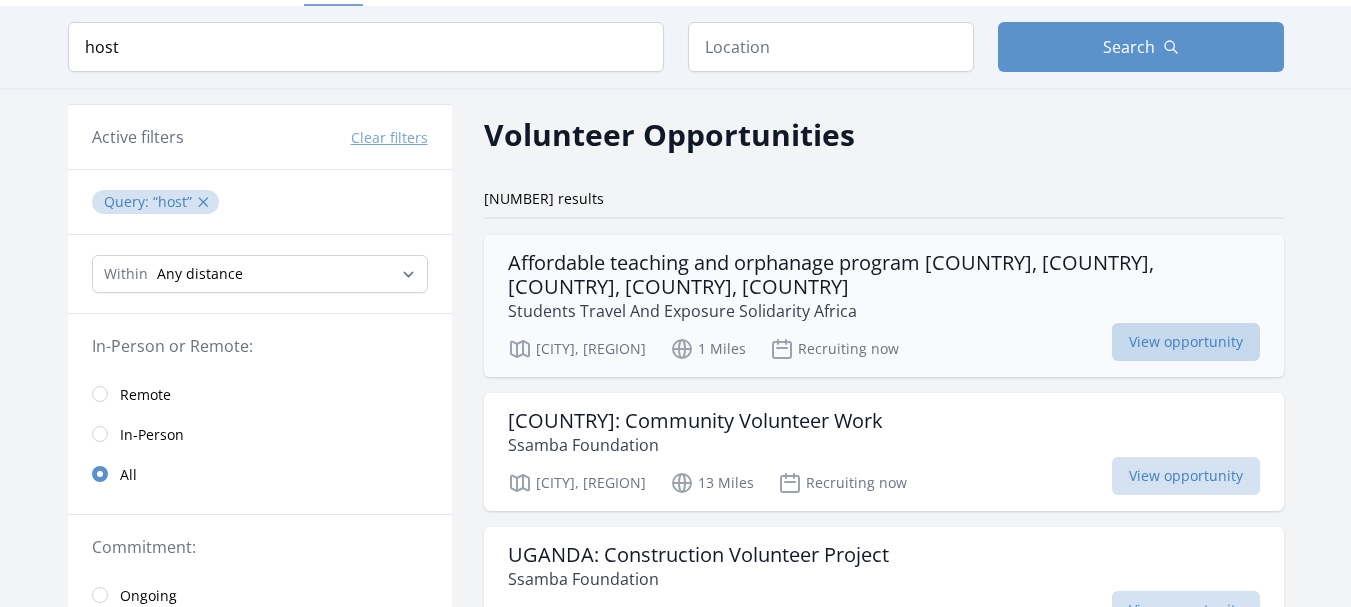 click on "View opportunity" at bounding box center (1186, 342) 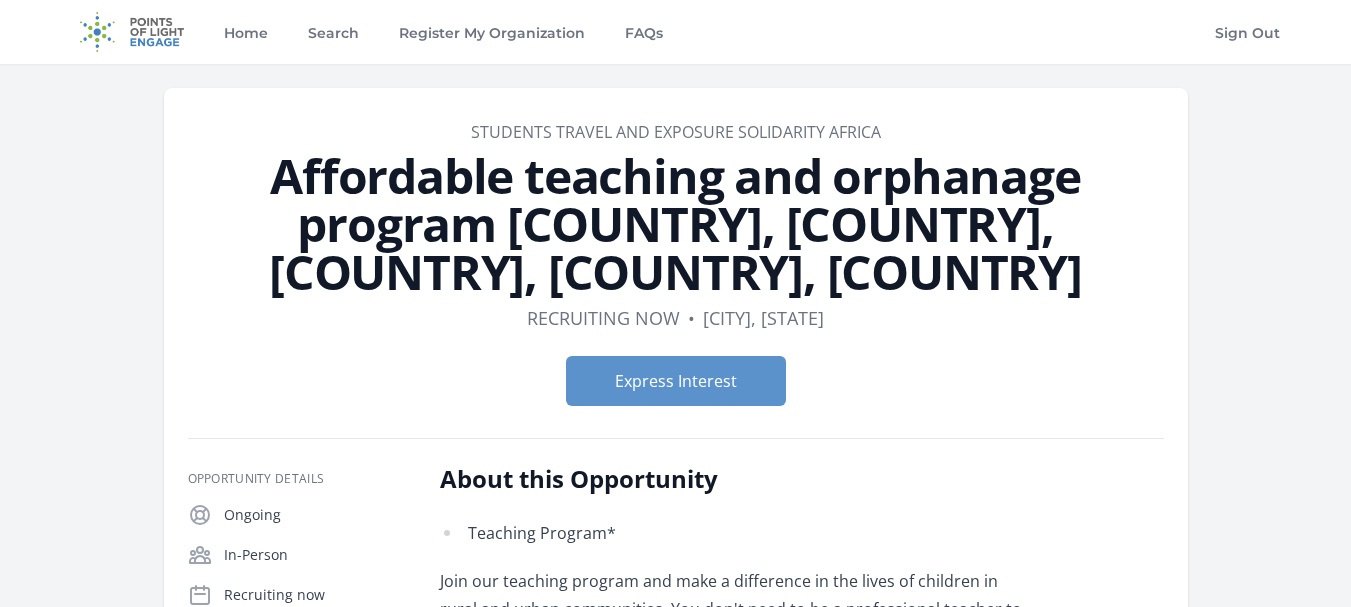 scroll, scrollTop: 0, scrollLeft: 0, axis: both 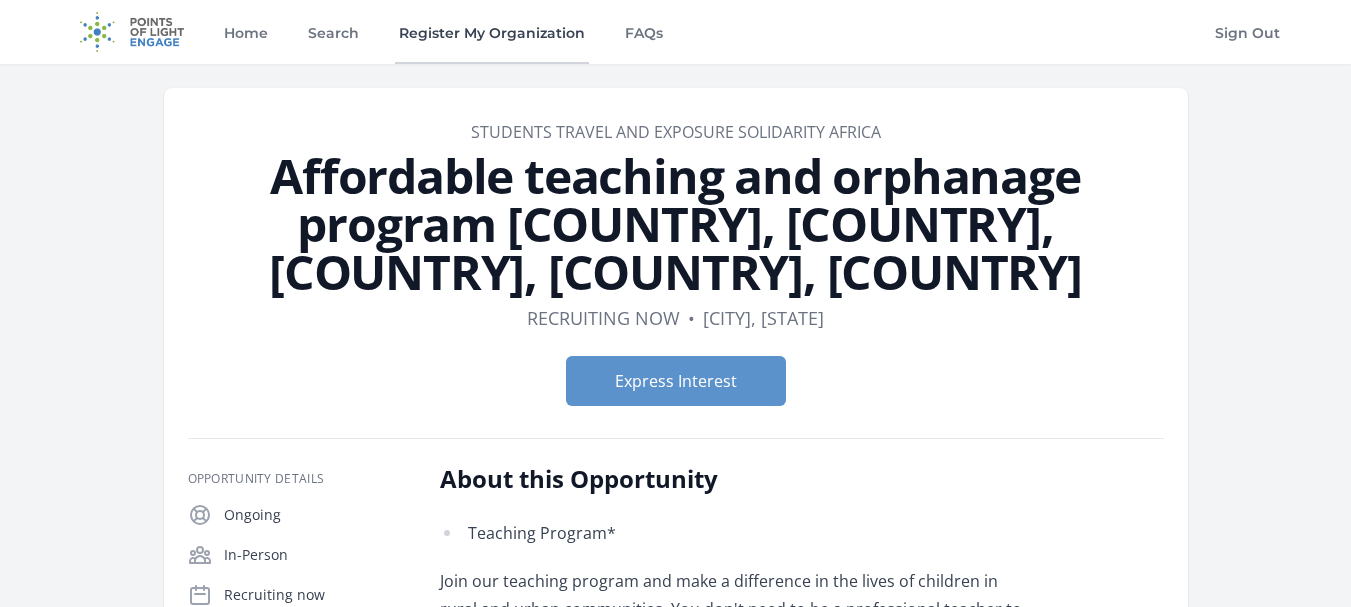 click on "Register My Organization" at bounding box center (492, 32) 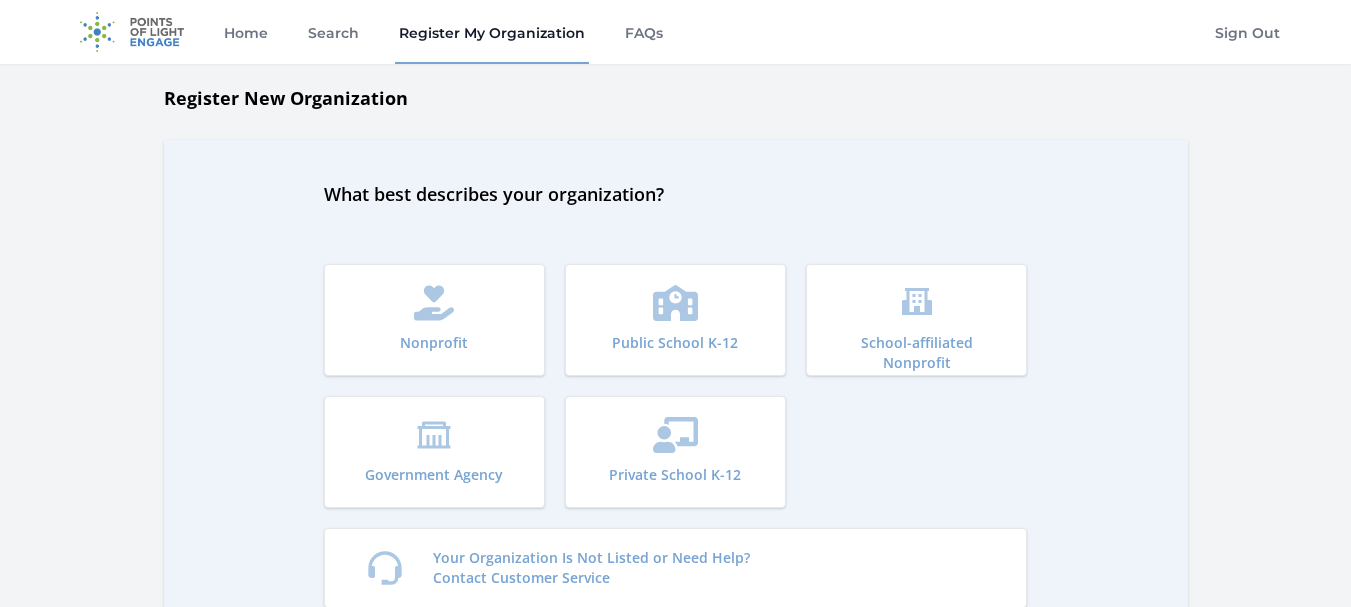 scroll, scrollTop: 0, scrollLeft: 0, axis: both 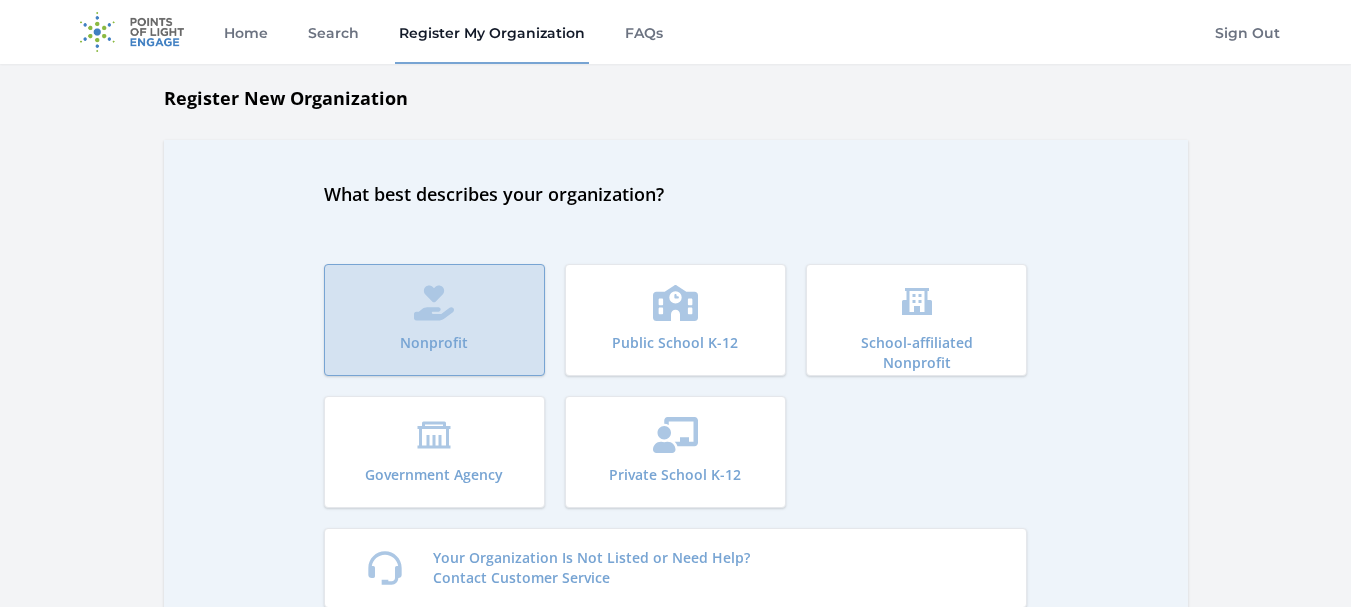click on "Nonprofit" at bounding box center (434, 320) 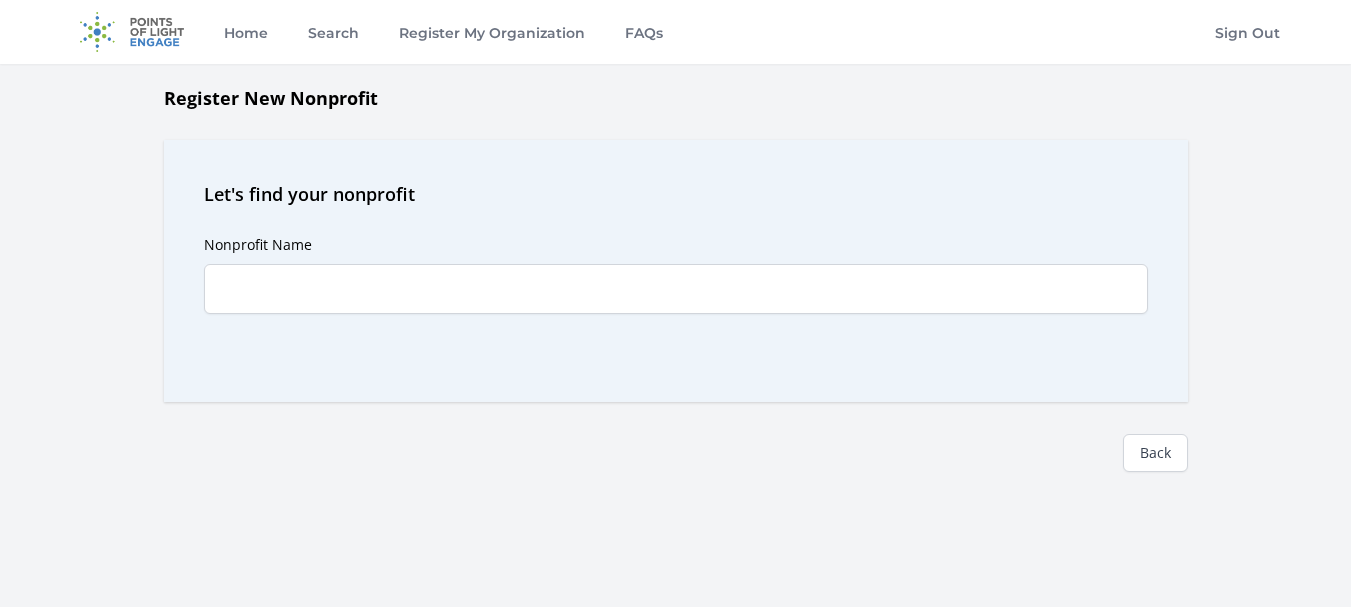 scroll, scrollTop: 0, scrollLeft: 0, axis: both 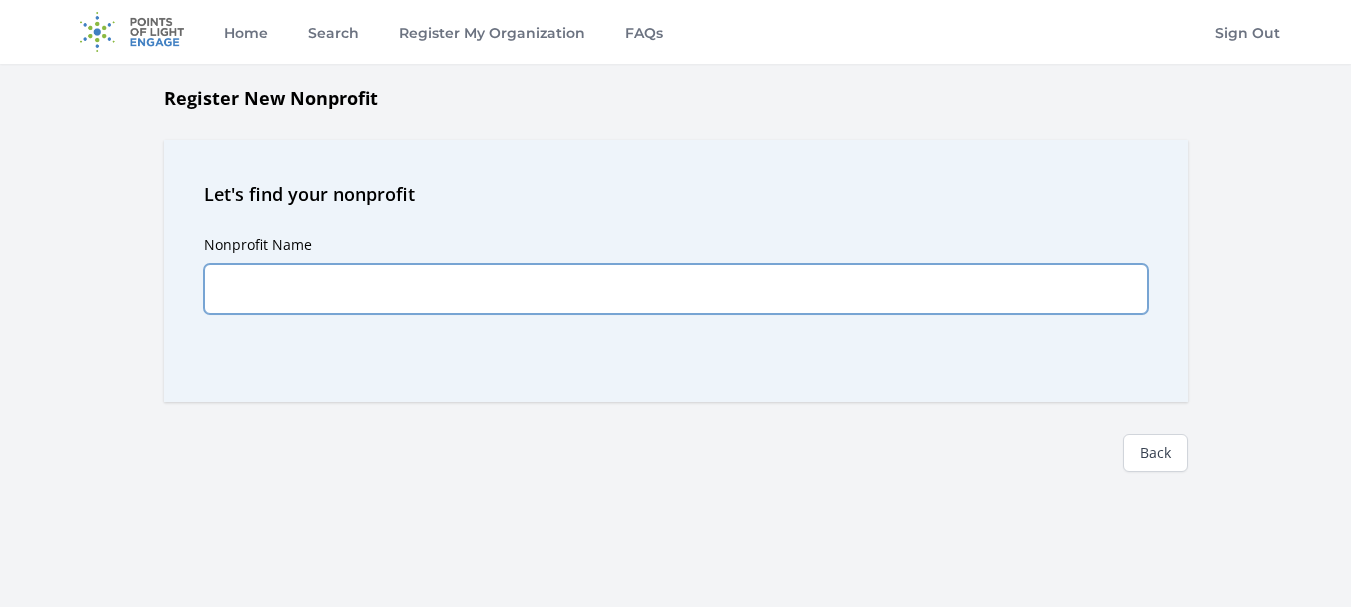 click on "Nonprofit Name" at bounding box center [676, 289] 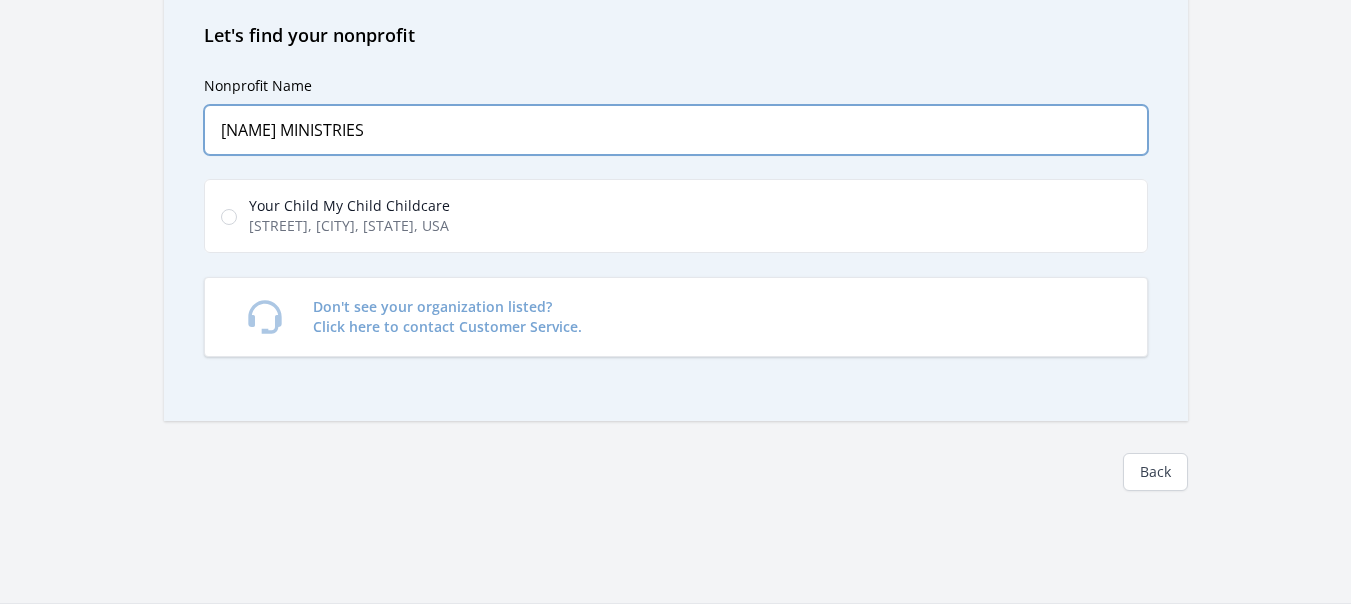 scroll, scrollTop: 122, scrollLeft: 0, axis: vertical 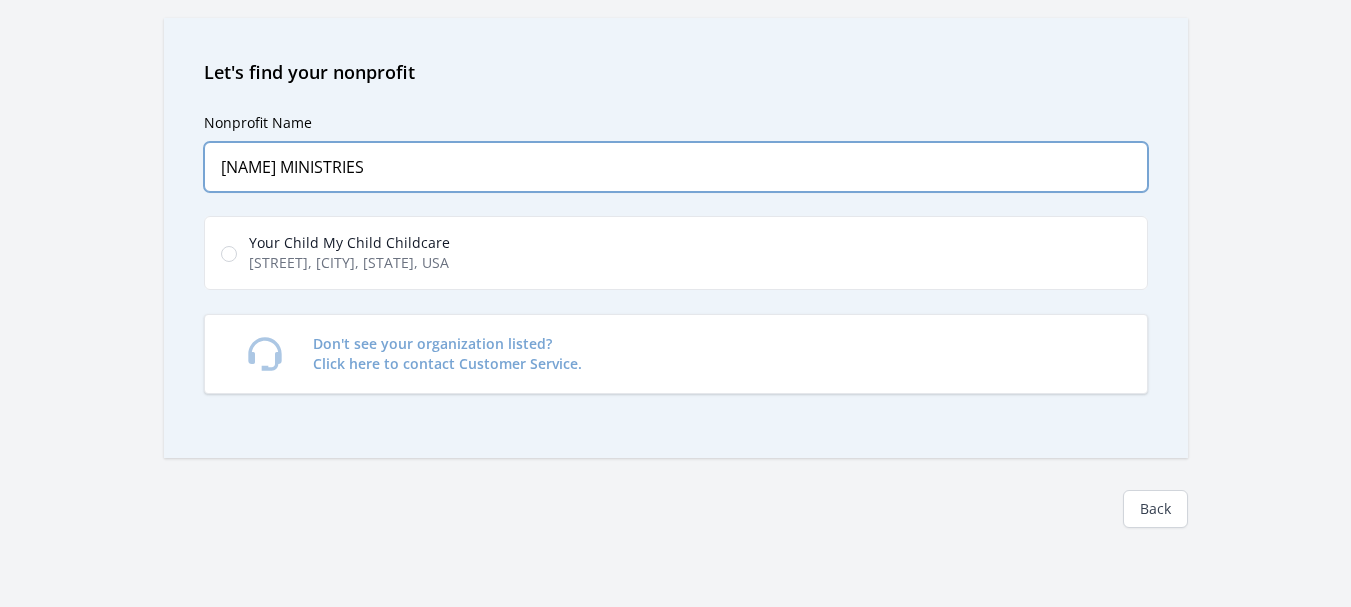 click on "MY CHILD YOUR CHILD MINISTRIES" at bounding box center (676, 167) 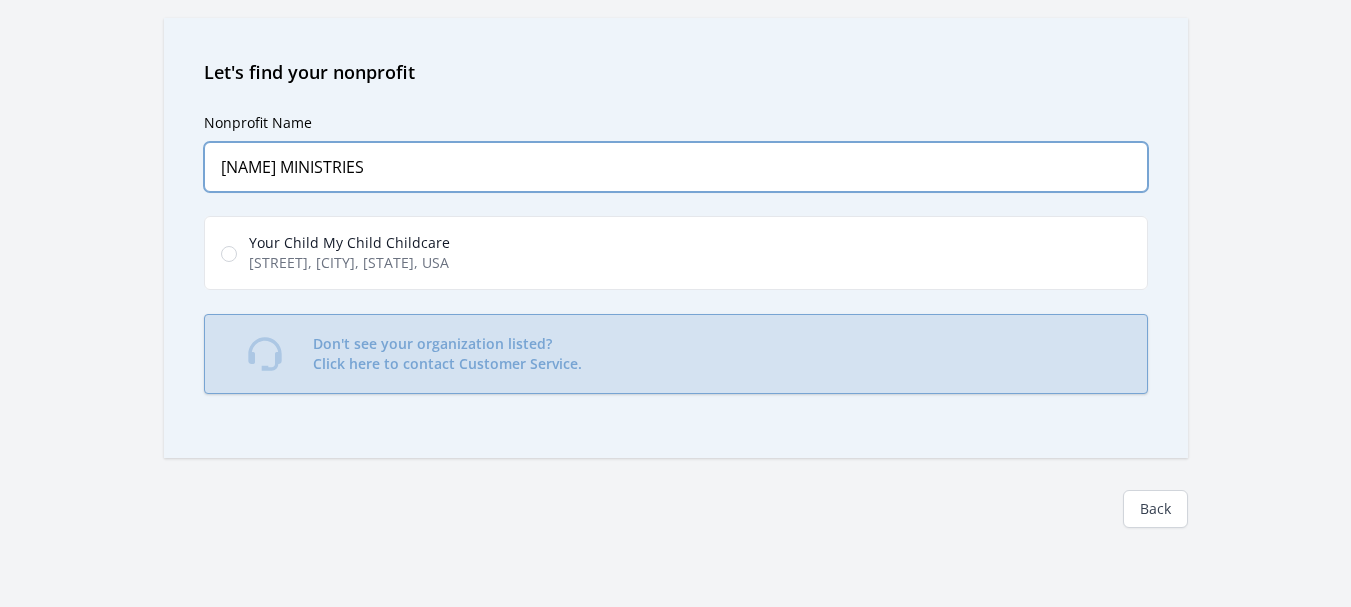 type on "MY CHILD YOUR CHILD MINISTRIES" 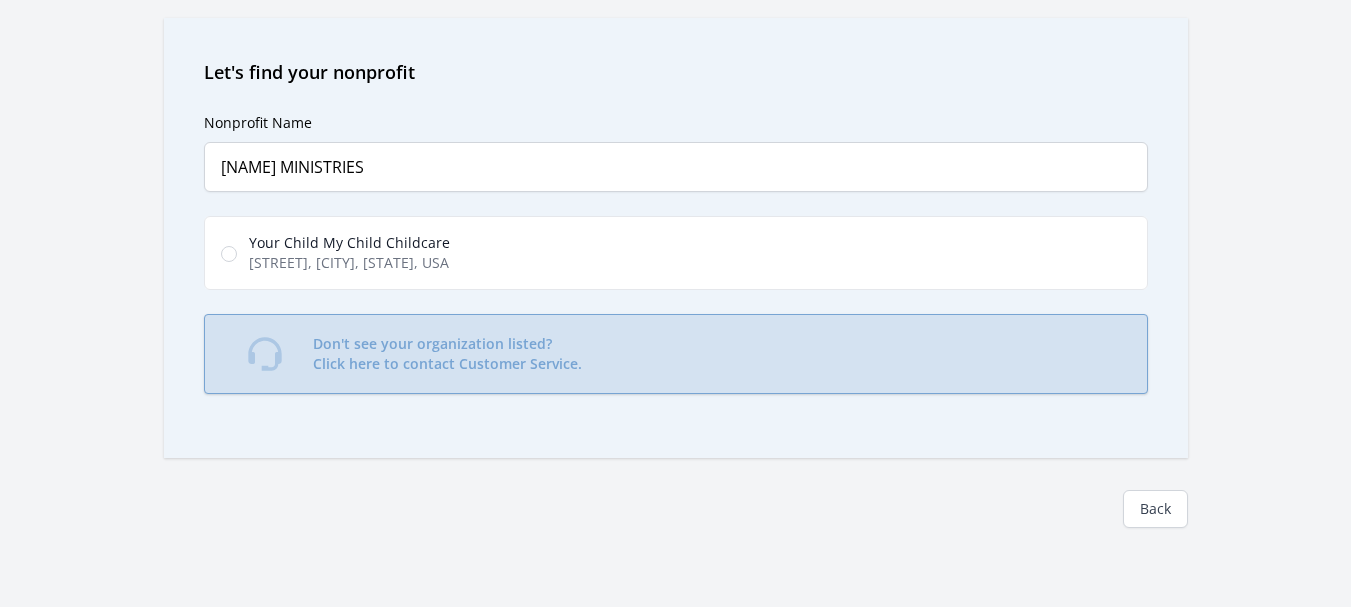 click on "Don't see your organization listed?
Click here to contact Customer Service." at bounding box center (447, 354) 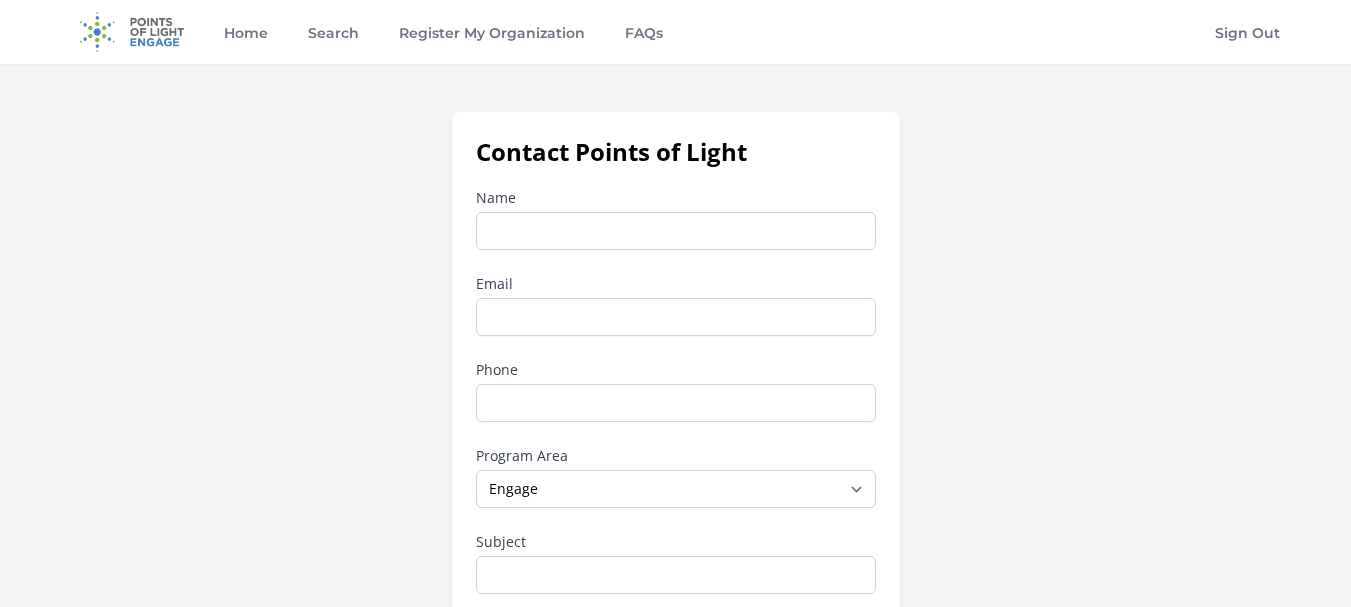 scroll, scrollTop: 0, scrollLeft: 0, axis: both 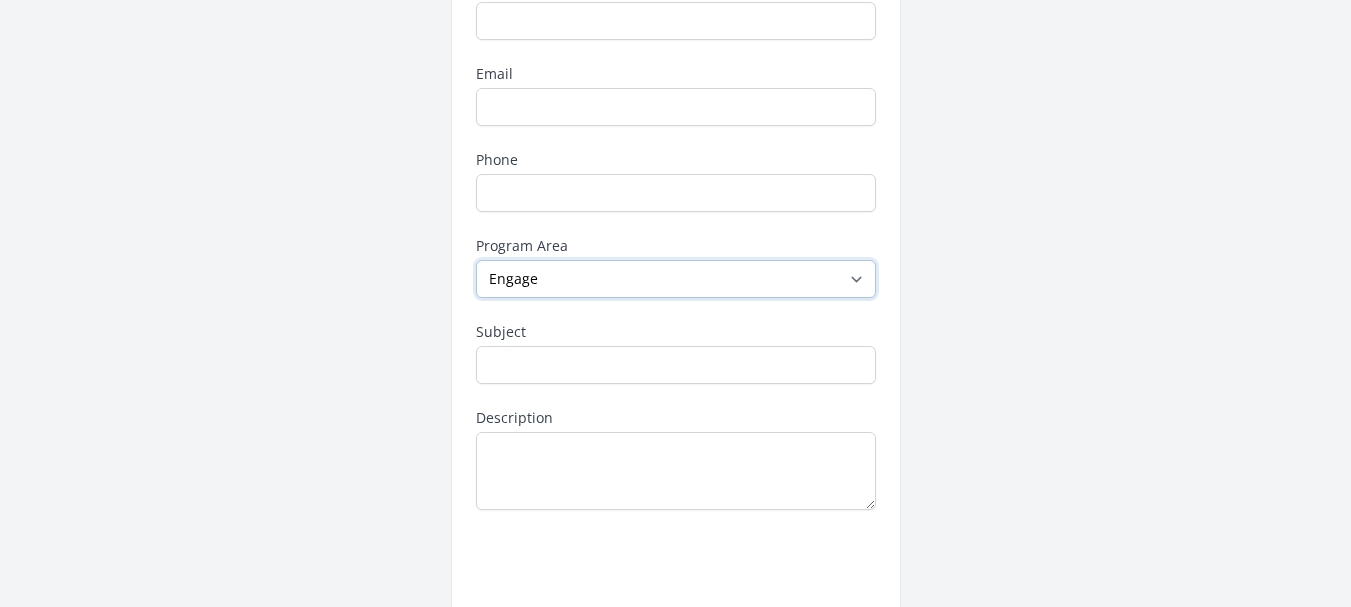 click on "--None--
Daily Point of Light Award
Disney Family Volunteer Rewards
Global Network Affiliates
Points of Light Events
Points of Light Partnership Development
Presidential Volunteer Service Awards Program
Service Enterprise Certification
Other
Points of Light Community
Community for Employee Civic Engagement
Engage" at bounding box center [676, 279] 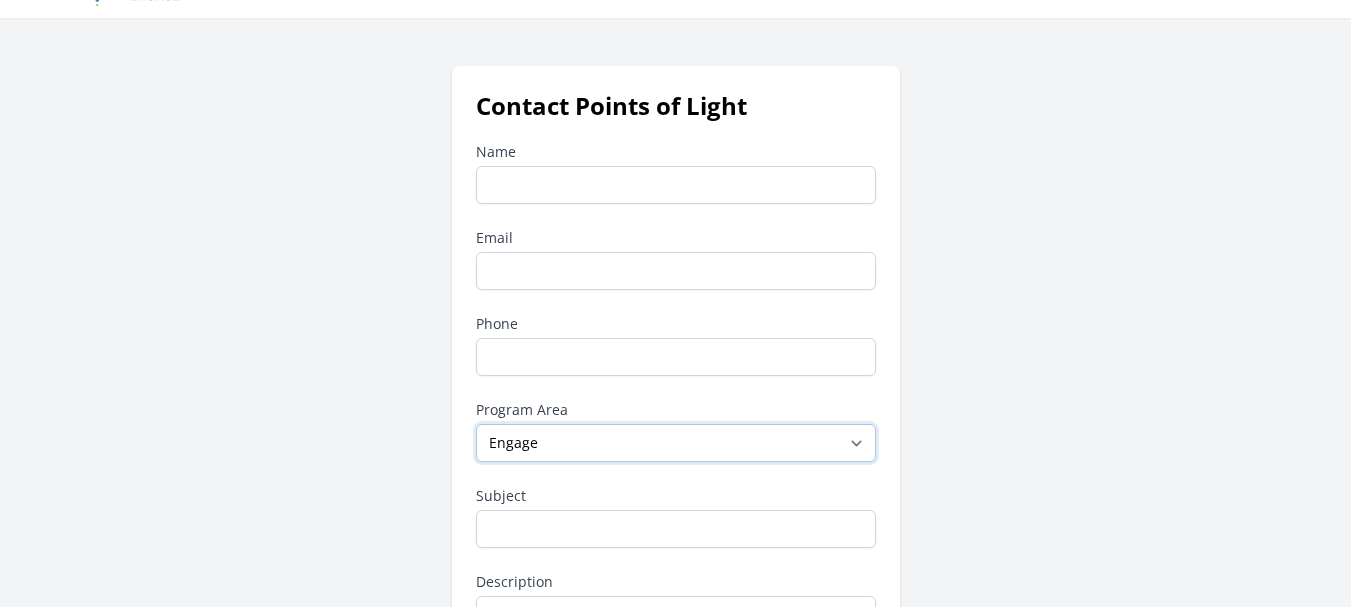 scroll, scrollTop: 39, scrollLeft: 0, axis: vertical 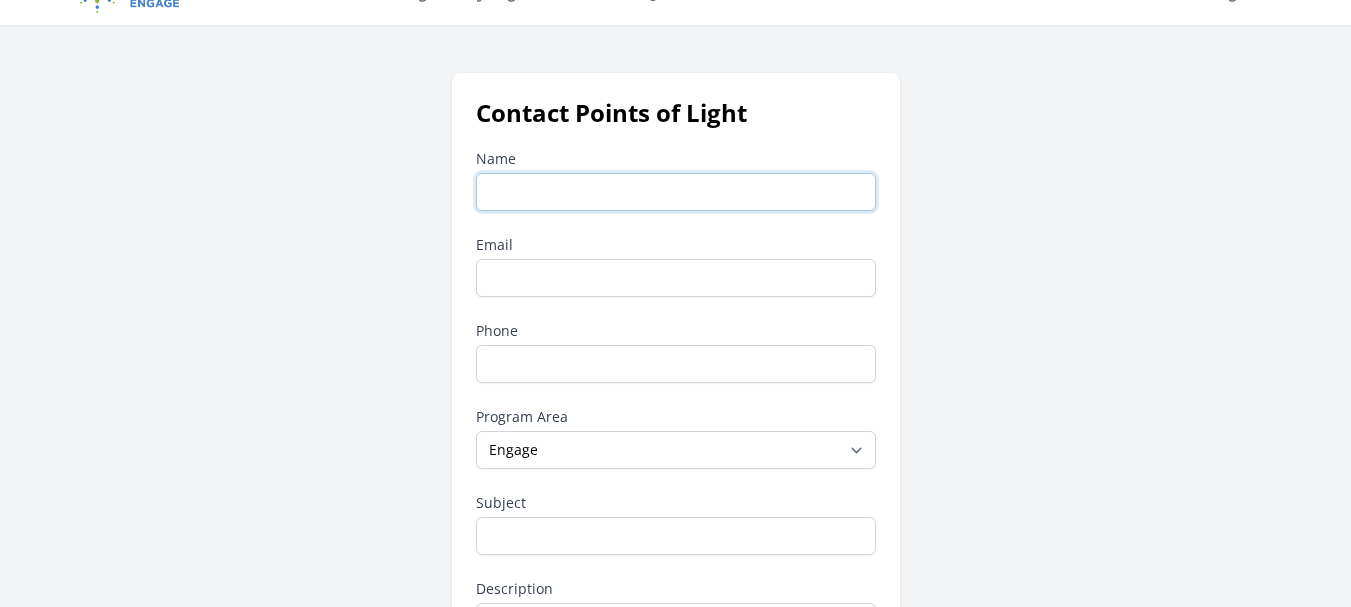click on "Name" at bounding box center (676, 192) 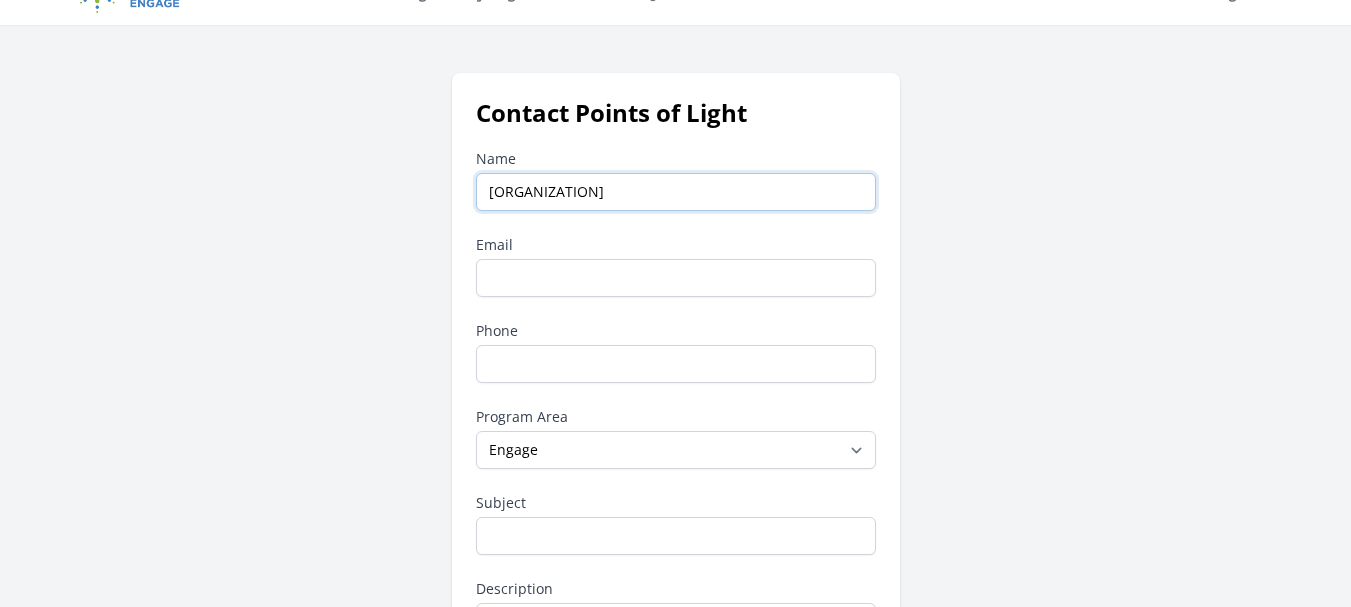 type on "MY CHILD YOUR CHILD MINISTRIES" 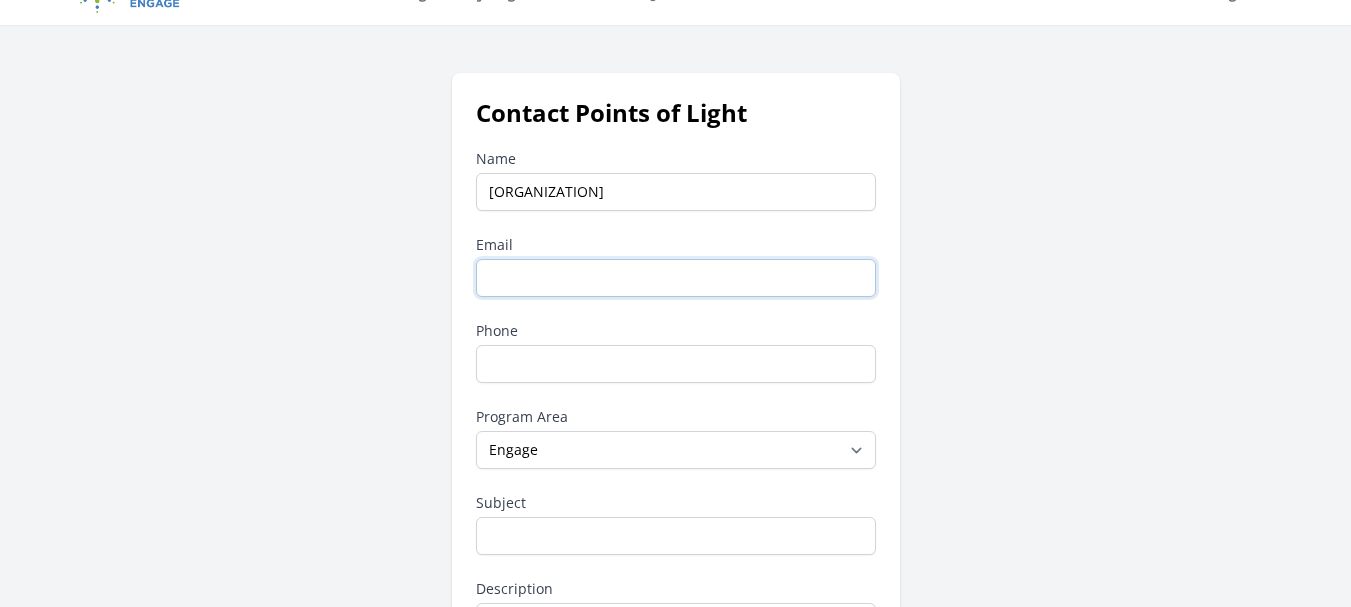 click on "Email" at bounding box center (676, 278) 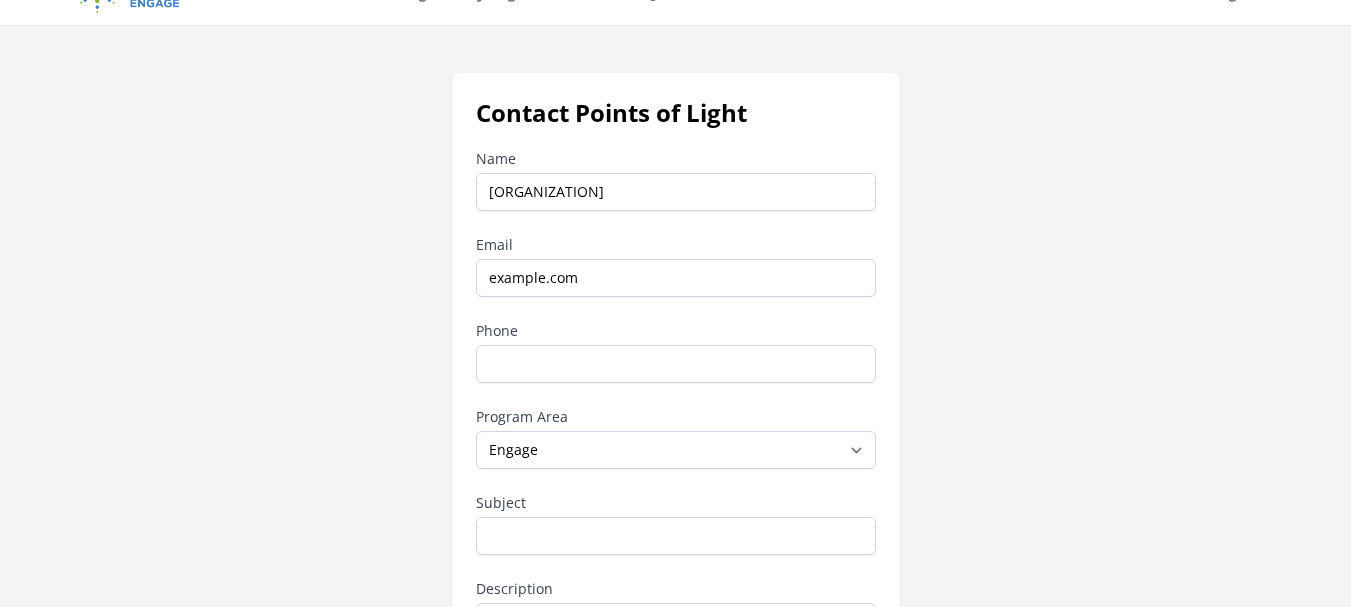 type on "0782837275" 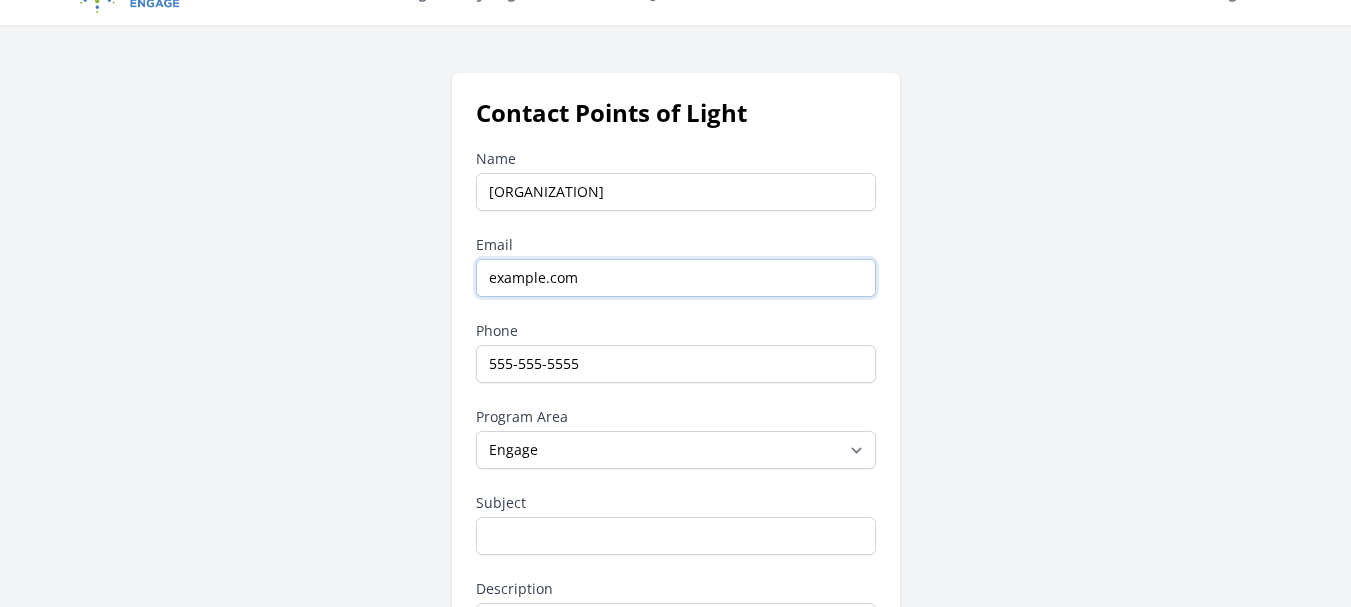 click on "mychildyourchildministries@gmail.com" at bounding box center (676, 278) 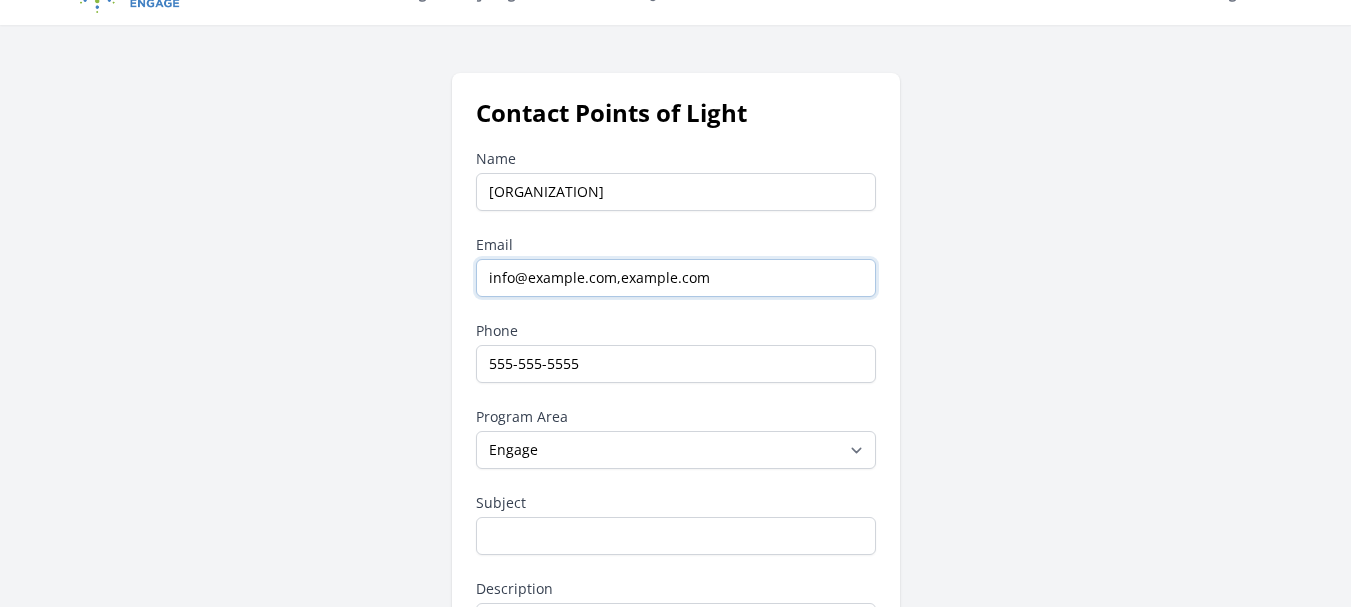 type on "info@mychildyourchildministries.org, mychildyourchildministries@gmail.com" 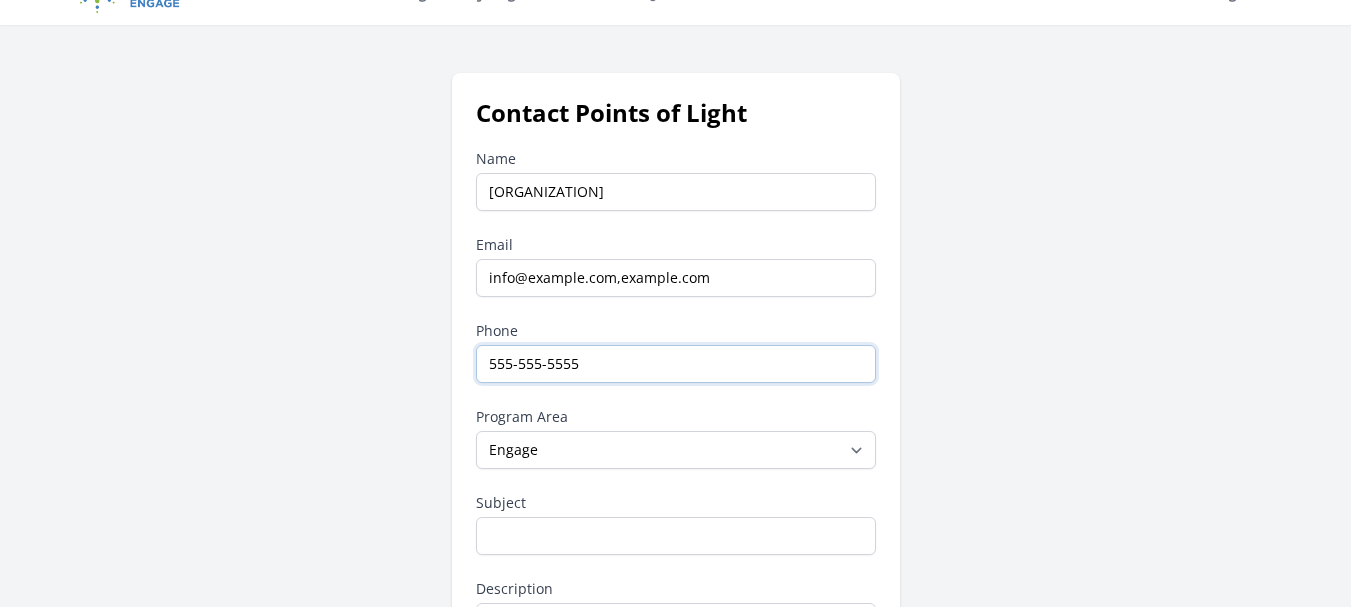 click on "0782837275" at bounding box center (676, 364) 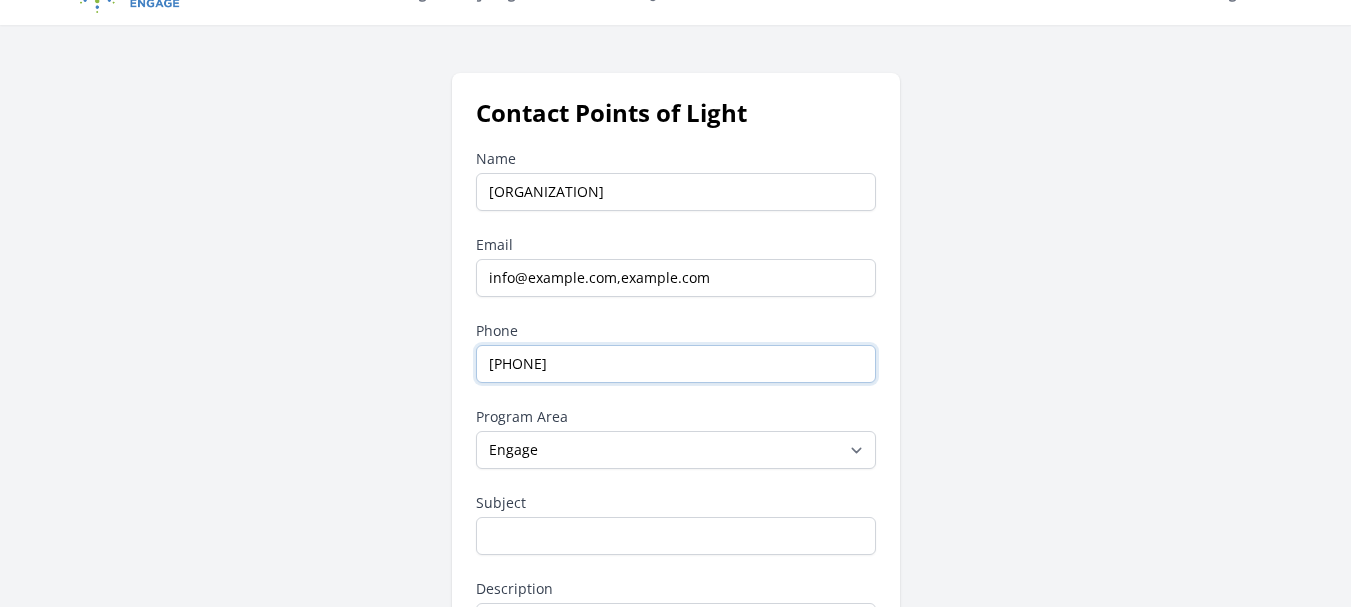 type on "+256782837275" 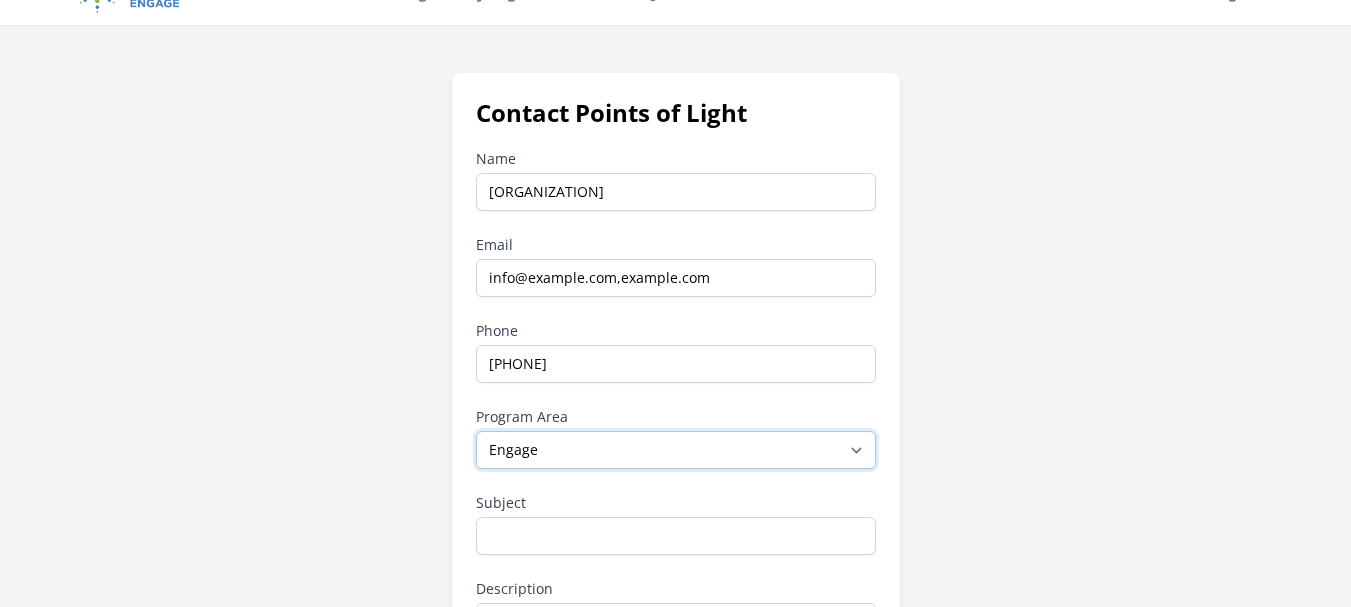 click on "--None--
Daily Point of Light Award
Disney Family Volunteer Rewards
Global Network Affiliates
Points of Light Events
Points of Light Partnership Development
Presidential Volunteer Service Awards Program
Service Enterprise Certification
Other
Points of Light Community
Community for Employee Civic Engagement
Engage" at bounding box center (676, 450) 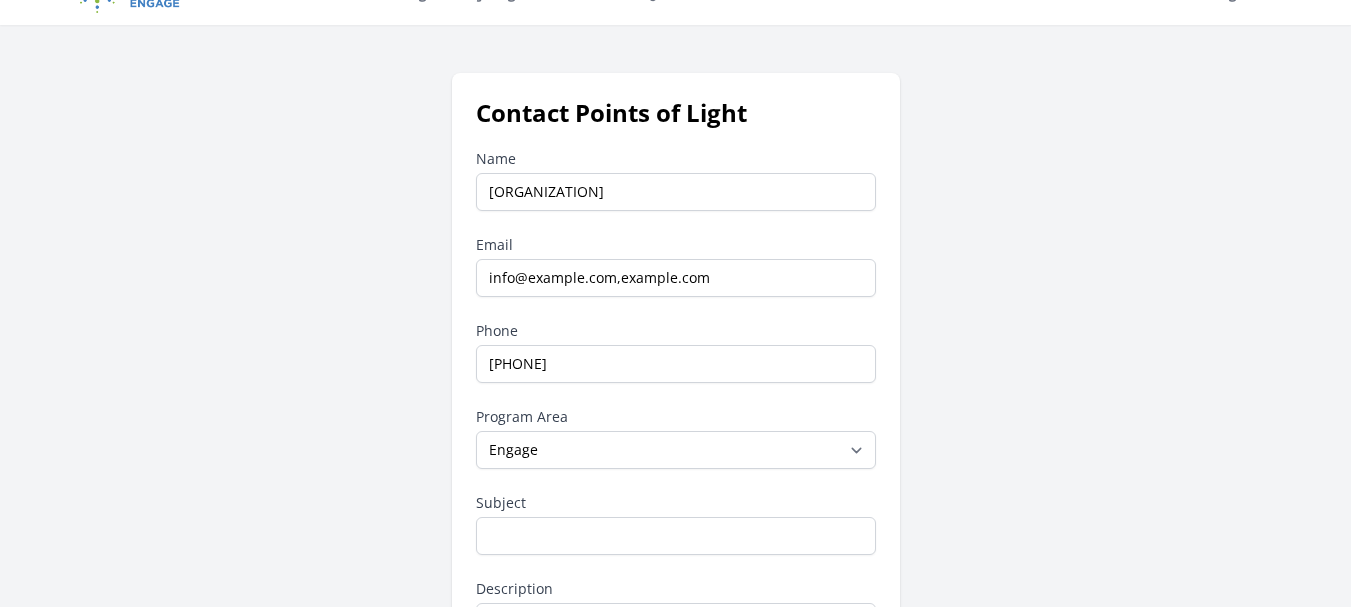 click on "Contact Points of Light
Name
MY CHILD YOUR CHILD MINISTRIES
Email
info@mychildyourchildministries.org, mychildyourchildministries@gmail.com
Phone
+256782837275
Program Area
--None--" at bounding box center [676, 483] 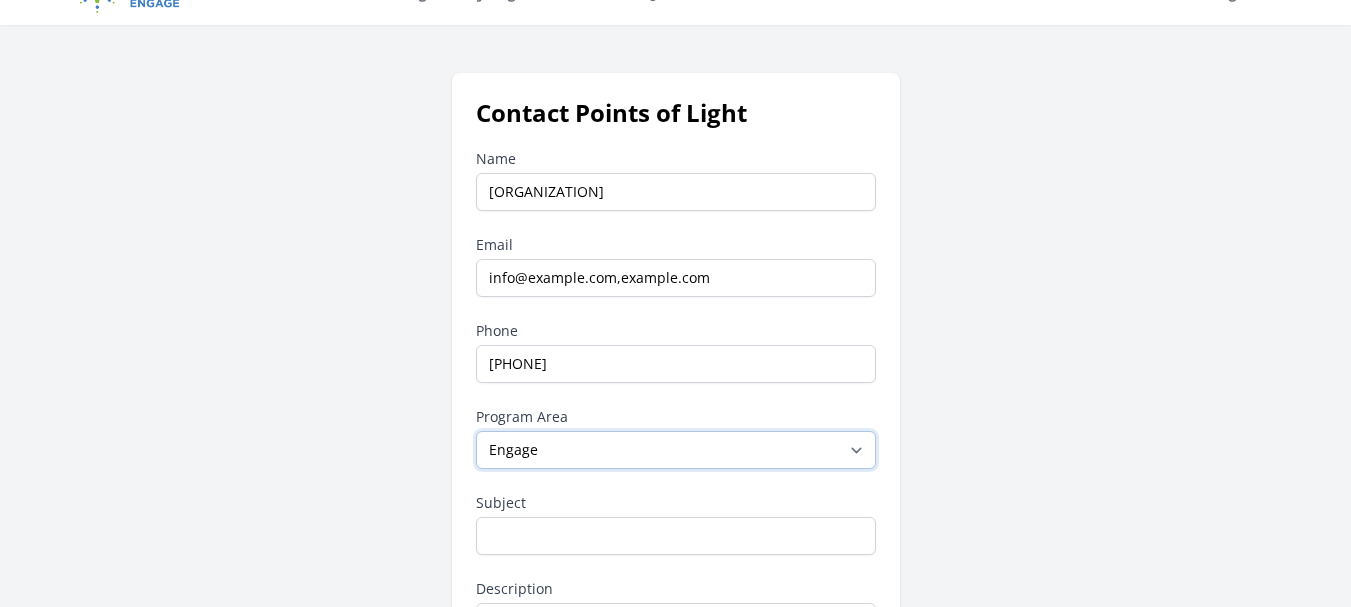 click on "--None--
Daily Point of Light Award
Disney Family Volunteer Rewards
Global Network Affiliates
Points of Light Events
Points of Light Partnership Development
Presidential Volunteer Service Awards Program
Service Enterprise Certification
Other
Points of Light Community
Community for Employee Civic Engagement
Engage" at bounding box center (676, 450) 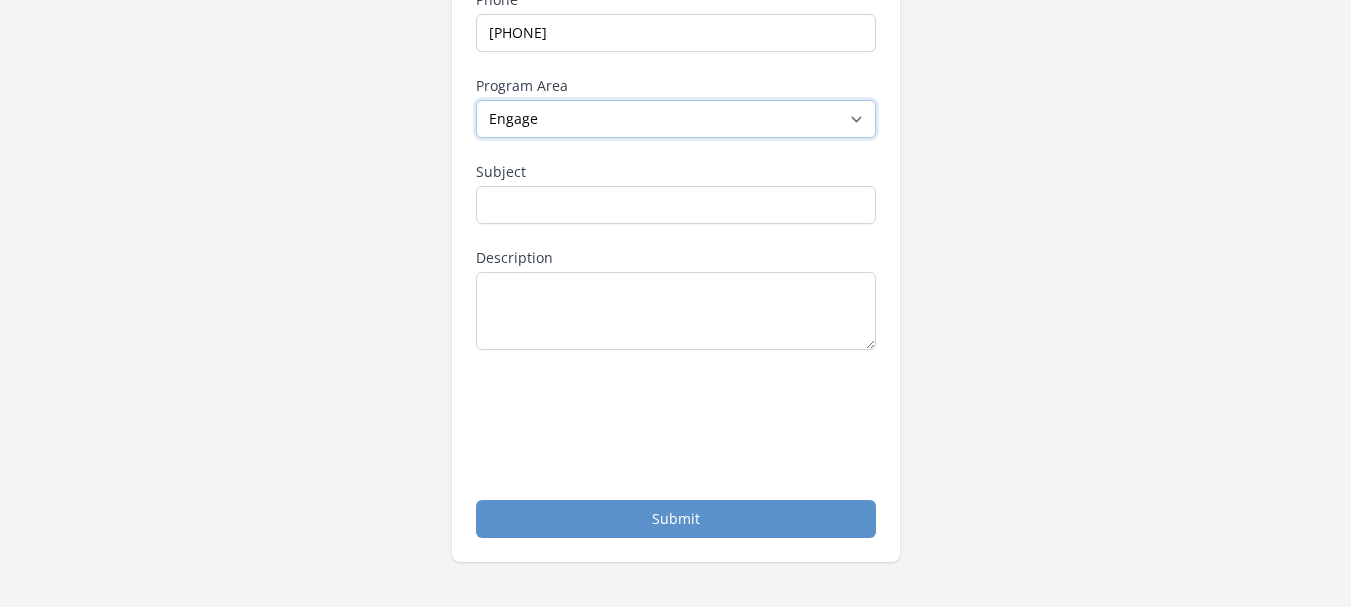 scroll, scrollTop: 399, scrollLeft: 0, axis: vertical 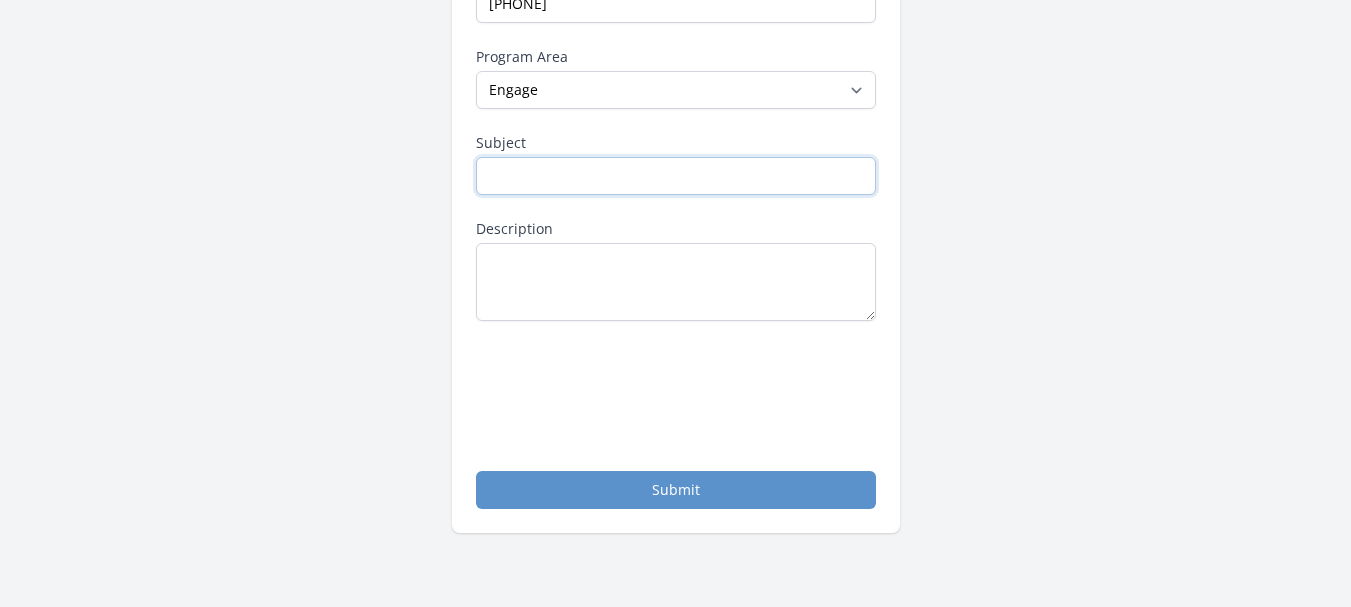 click on "Subject" at bounding box center (676, 176) 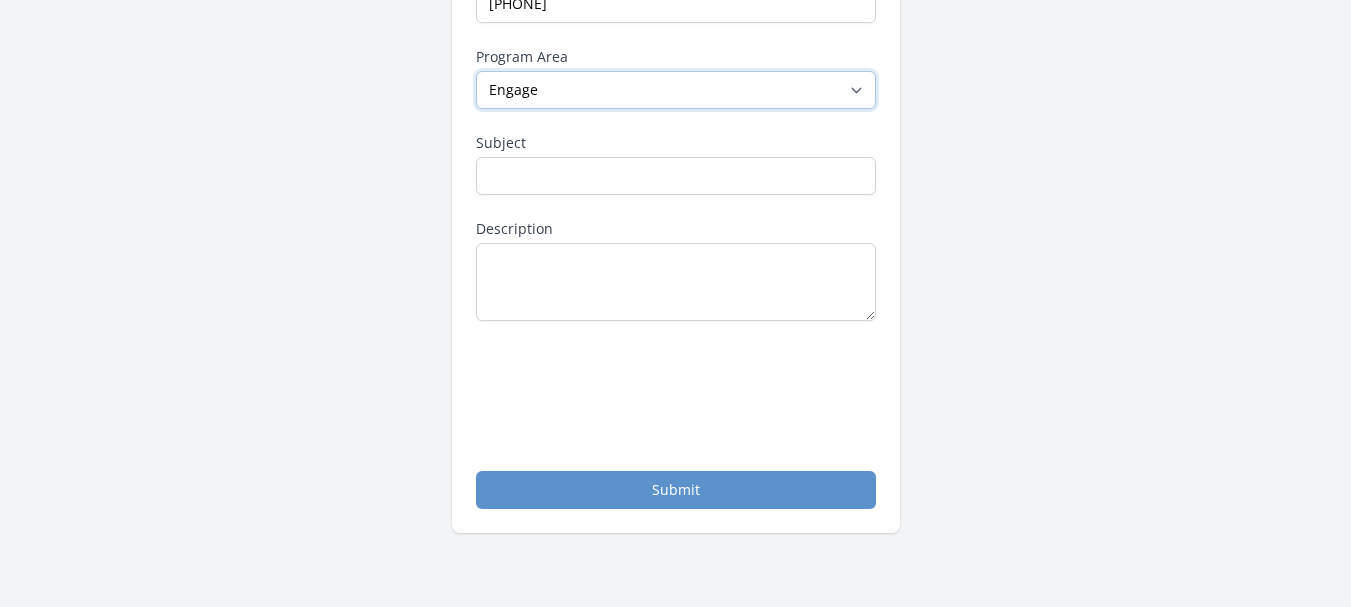 click on "--None--
Daily Point of Light Award
Disney Family Volunteer Rewards
Global Network Affiliates
Points of Light Events
Points of Light Partnership Development
Presidential Volunteer Service Awards Program
Service Enterprise Certification
Other
Points of Light Community
Community for Employee Civic Engagement
Engage" at bounding box center (676, 90) 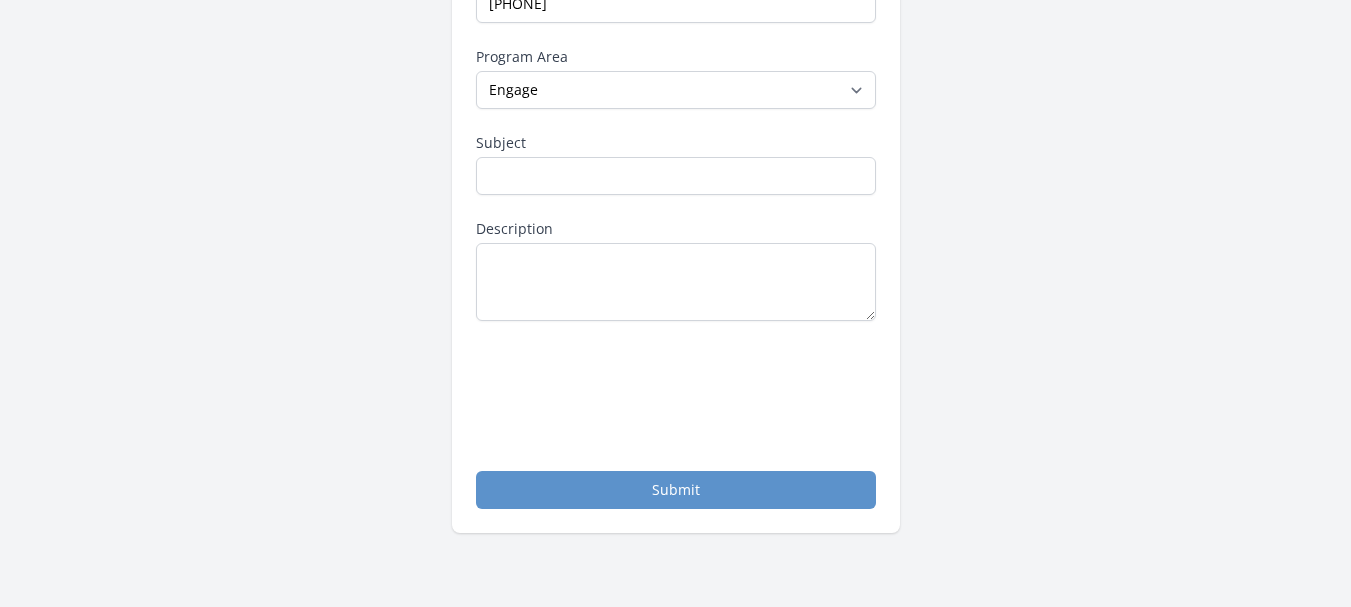 click on "Contact Points of Light
Name
MY CHILD YOUR CHILD MINISTRIES
Email
info@mychildyourchildministries.org, mychildyourchildministries@gmail.com
Phone
+256782837275
Program Area
--None--" at bounding box center (676, 123) 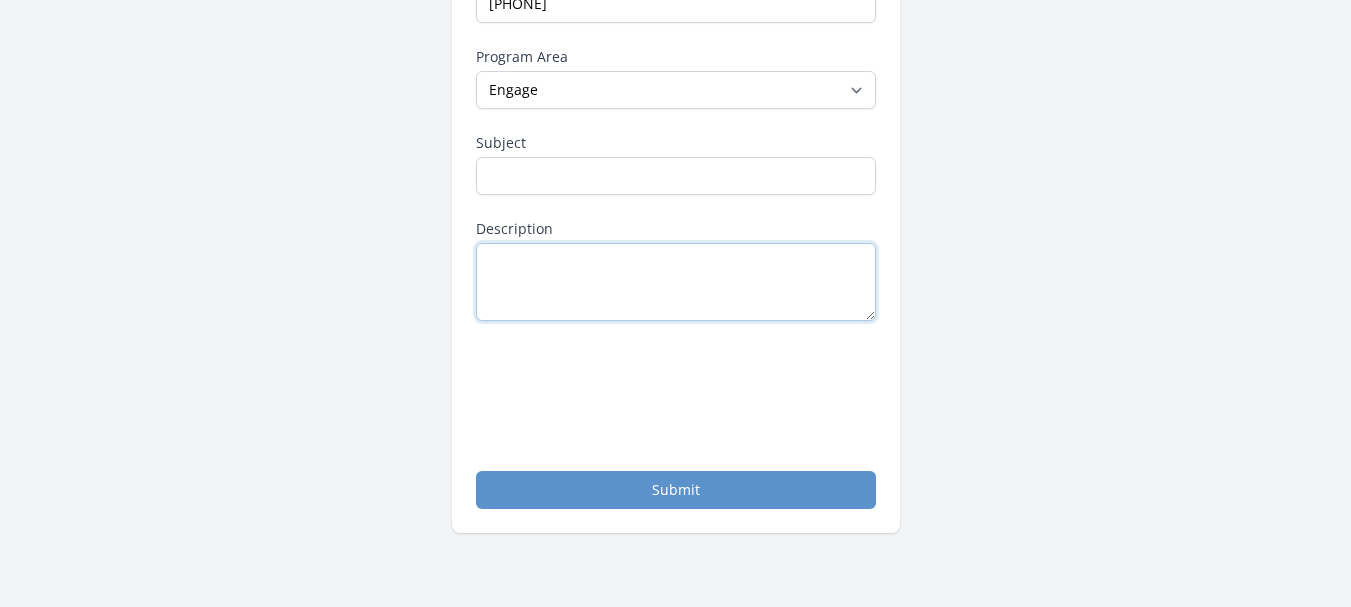 click on "Description" at bounding box center (676, 282) 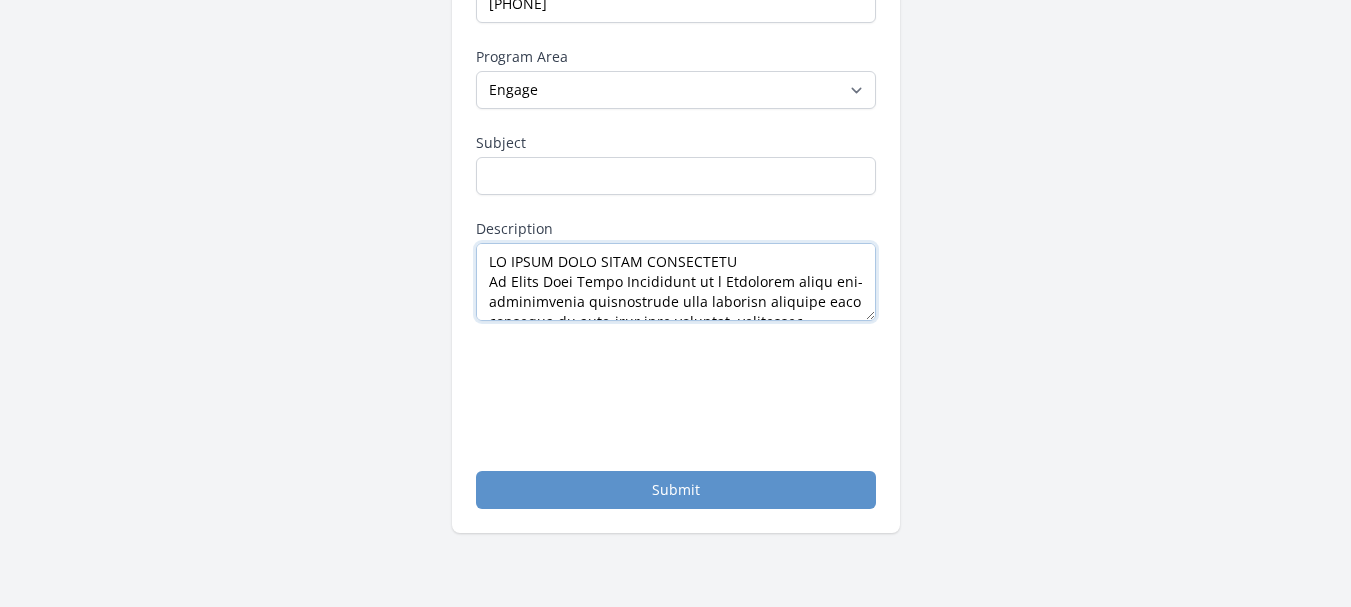 scroll, scrollTop: 2771, scrollLeft: 0, axis: vertical 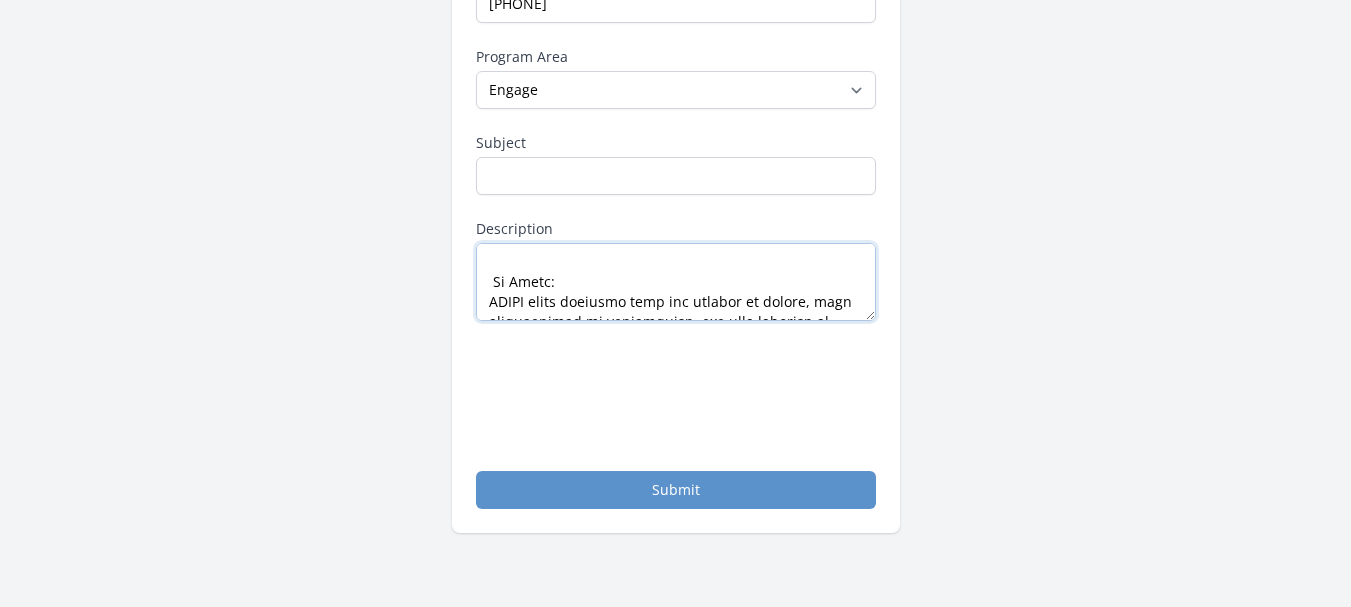 type on "MY CHILD YOUR CHILD MINISTRIES
My Child Your Child Ministries is a Christian based non-governmental organization that provides holistic care services to high-risk slum families, vulnerable children and youth. It exists to witness for Christ by supporting vulnerable children & youth and their communities through education for development, improving their well-being (Health) and promoting their rights as well as Provide discipleship programs rooted in Biblical teaching.
My Child Your Child Ministries was formed as a community based organization (CBO) years ago and later transformed into a national organization and formally registered under company’s act in May 2021 and formally attained our working permit in October 2022 . We have reached a number of churches training Sunday school teachers the most effective ways of teaching children the Word of God that leads to life change in Christ Jesus.
My Child Your Child Ministries’ Core Values
1. Christ-Centered Living
We believe Jesus Christ is the foundation of al..." 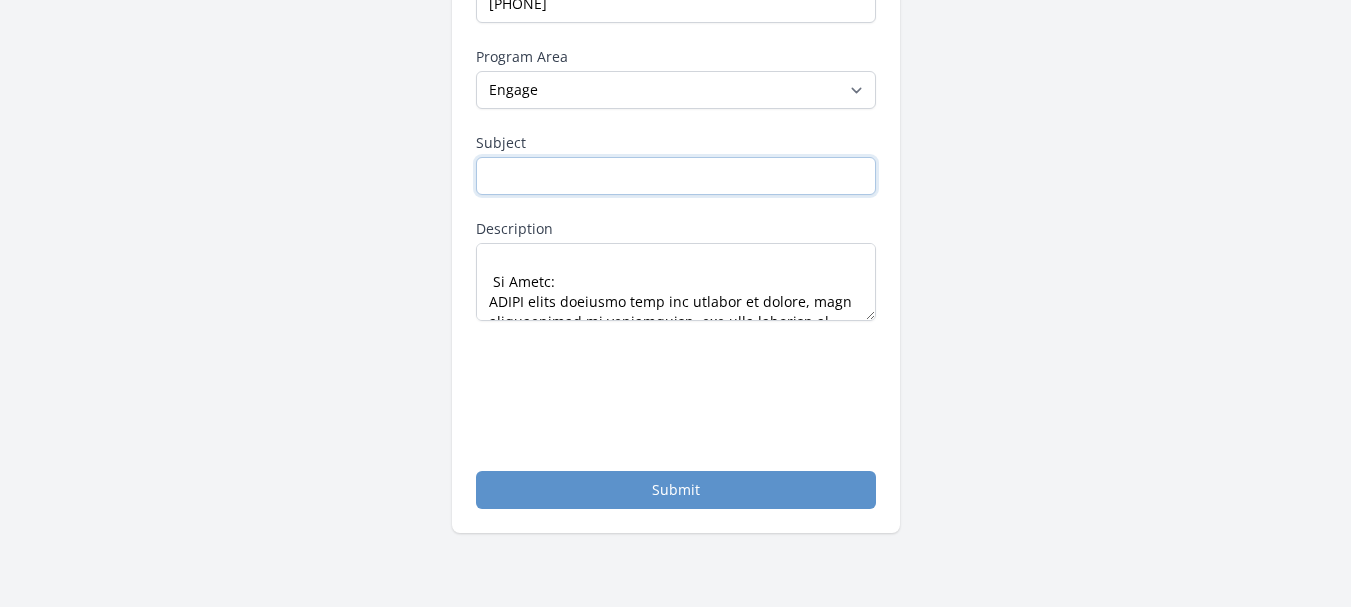 click on "Subject" at bounding box center (676, 176) 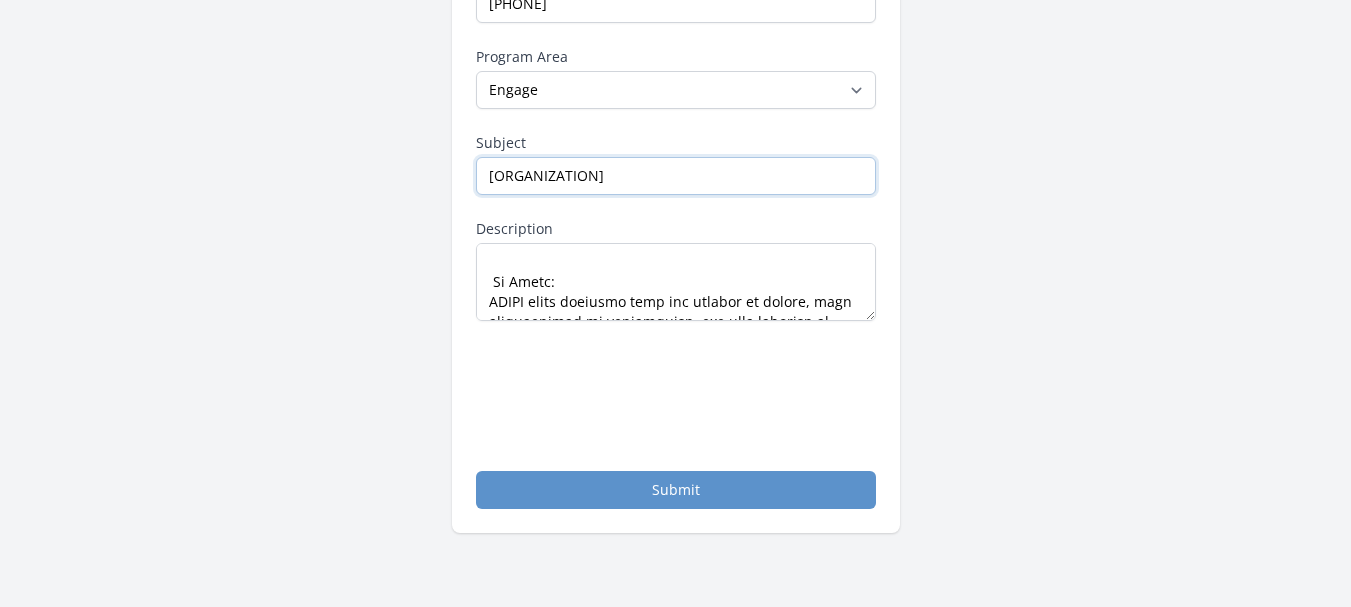 type on "MY CHILD YOUR CHILD MINISTRIES" 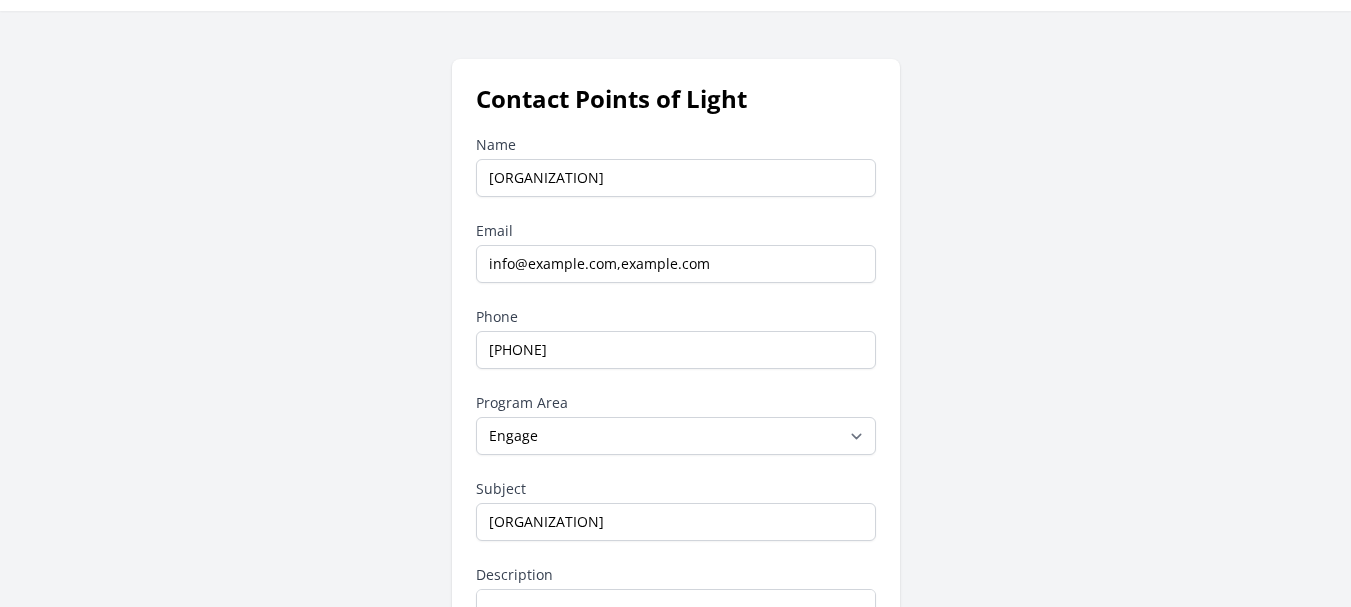scroll, scrollTop: 52, scrollLeft: 0, axis: vertical 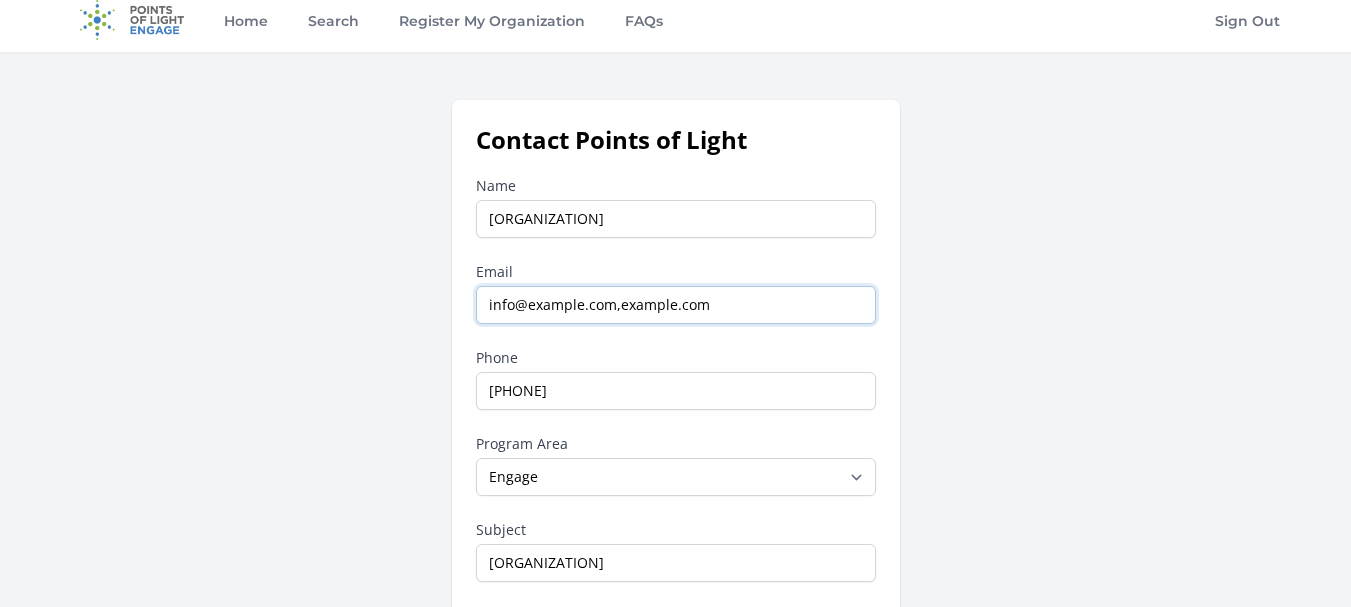 click on "info@mychildyourchildministries.org, mychildyourchildministries@gmail.com" at bounding box center (676, 305) 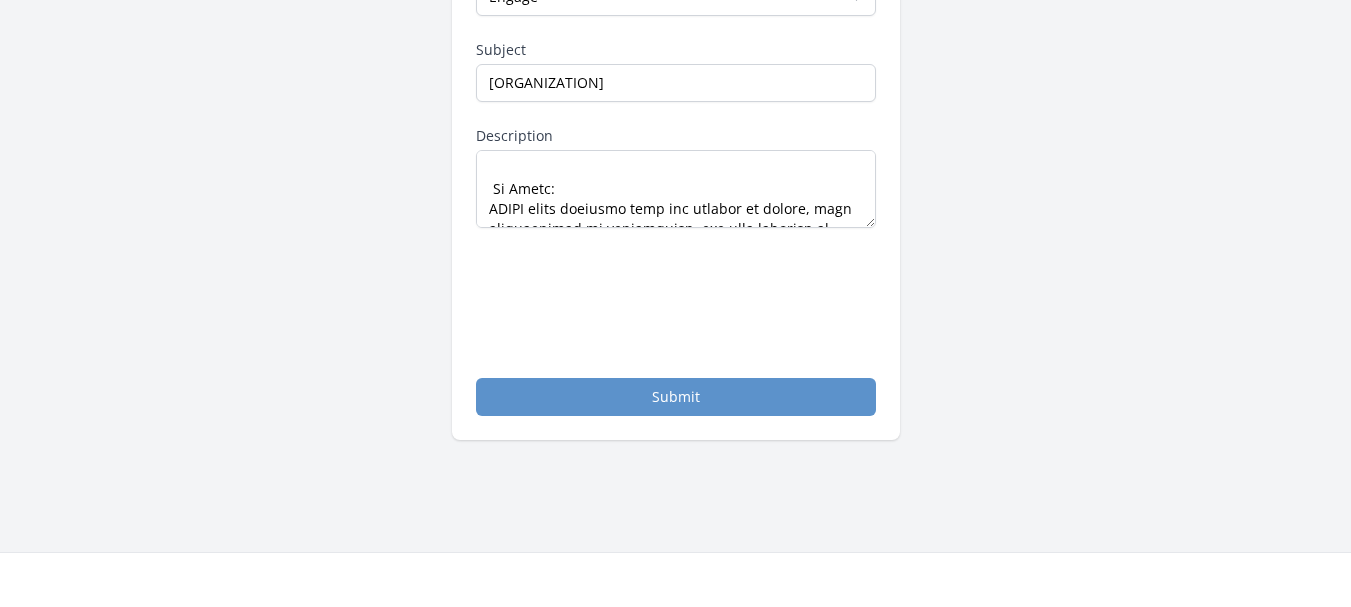 scroll, scrollTop: 532, scrollLeft: 0, axis: vertical 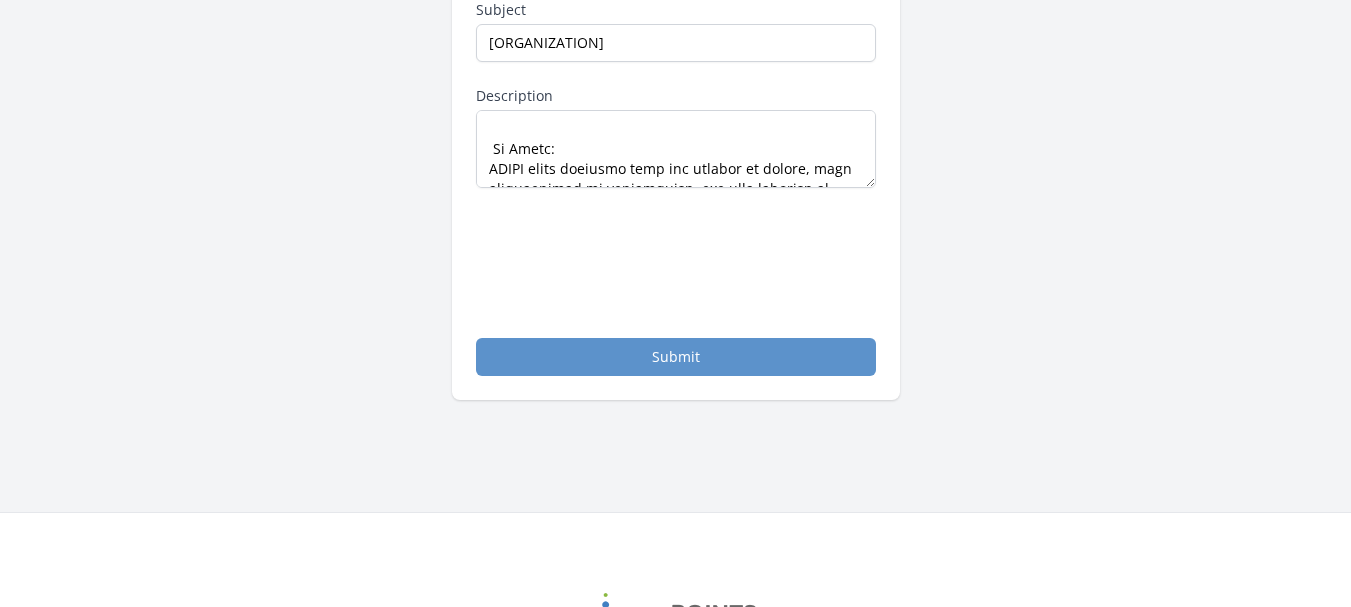 type on "mychildyourchildministries@gmail.com" 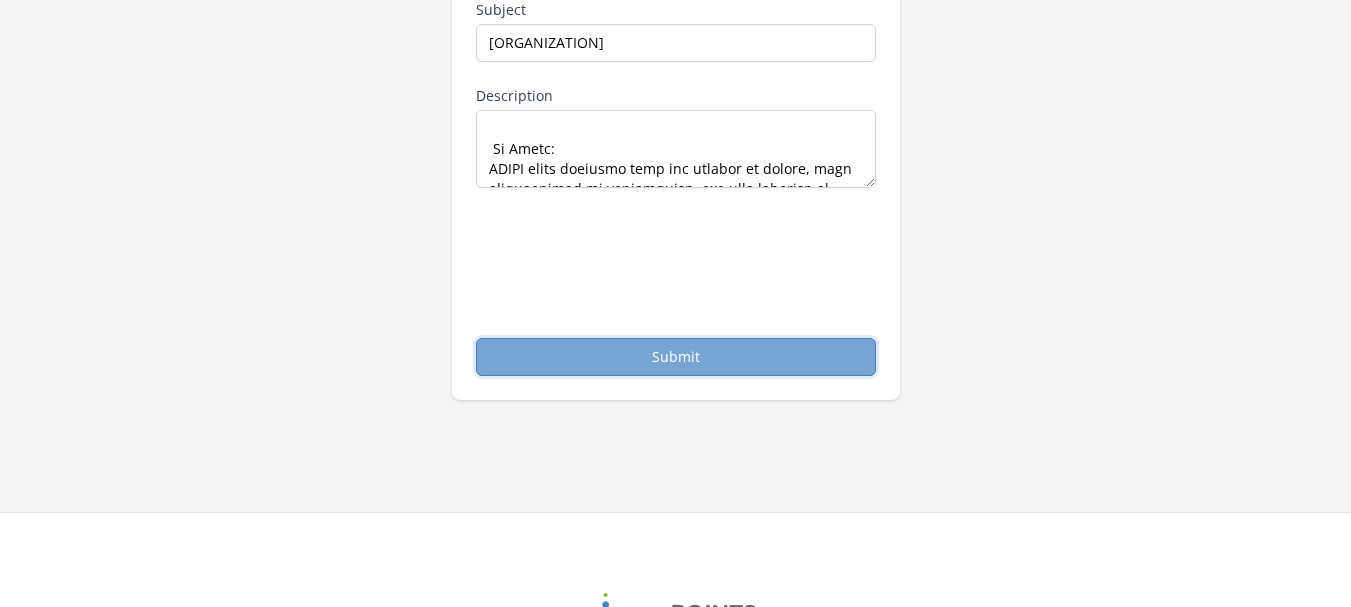 click on "Submit" at bounding box center [676, 357] 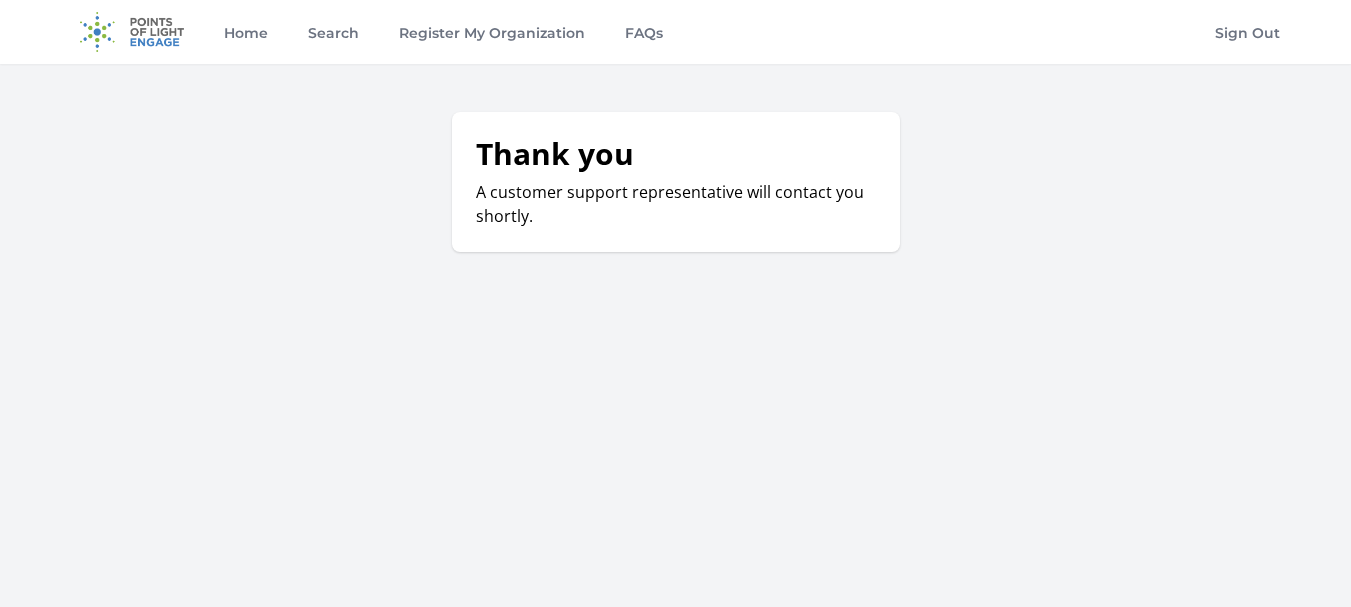 scroll, scrollTop: 0, scrollLeft: 0, axis: both 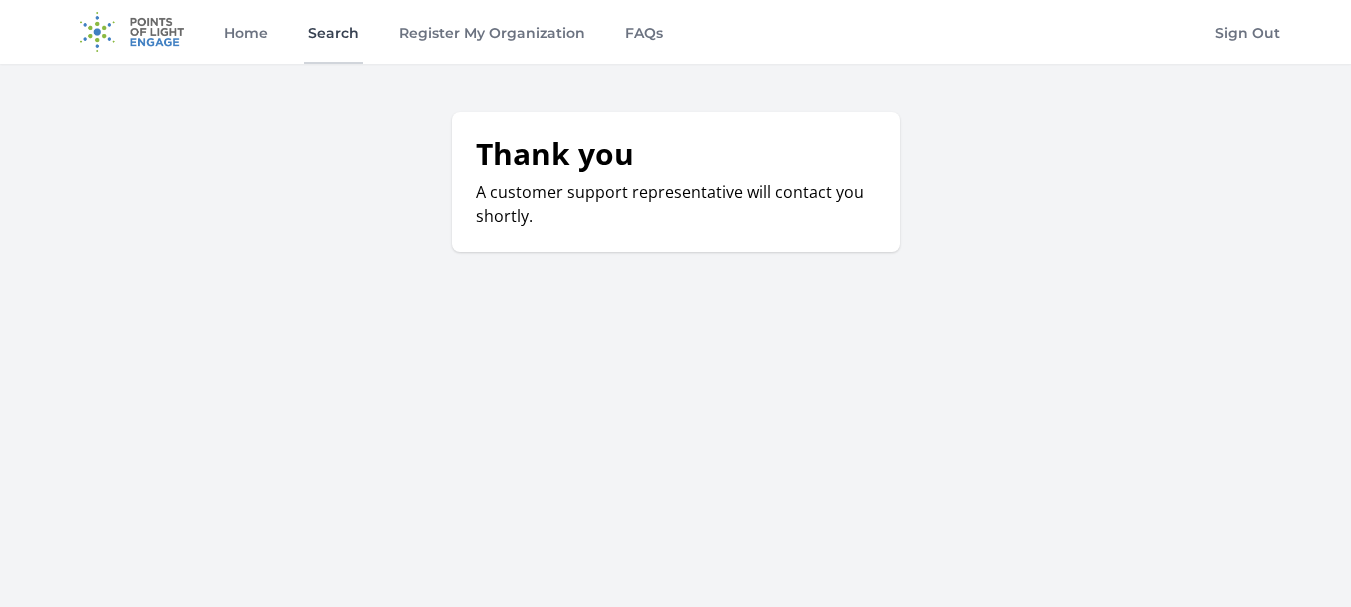 click on "Search" at bounding box center [333, 32] 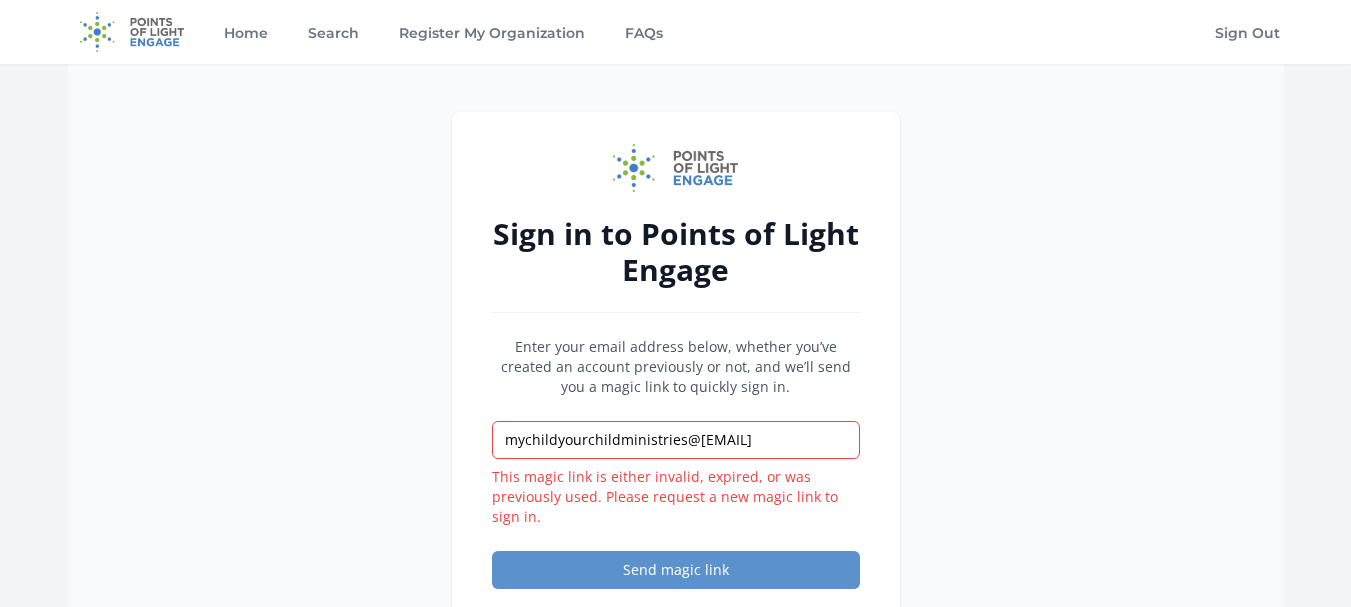 scroll, scrollTop: 0, scrollLeft: 0, axis: both 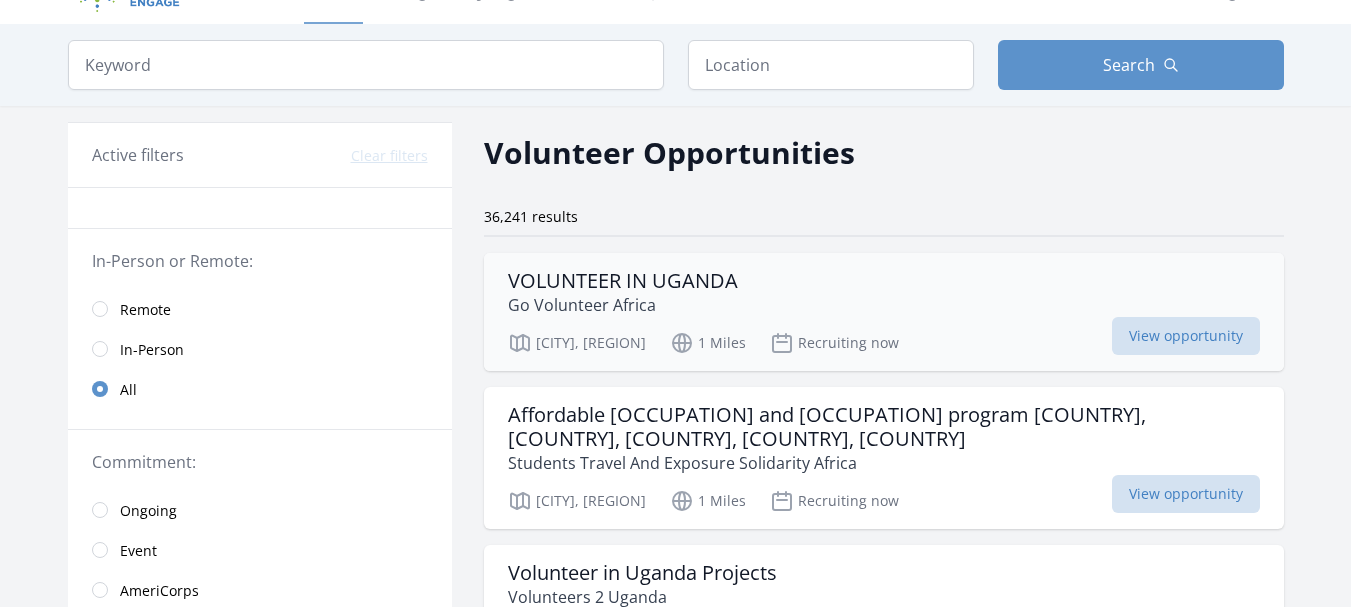 click on "Go Volunteer Africa" at bounding box center (623, 305) 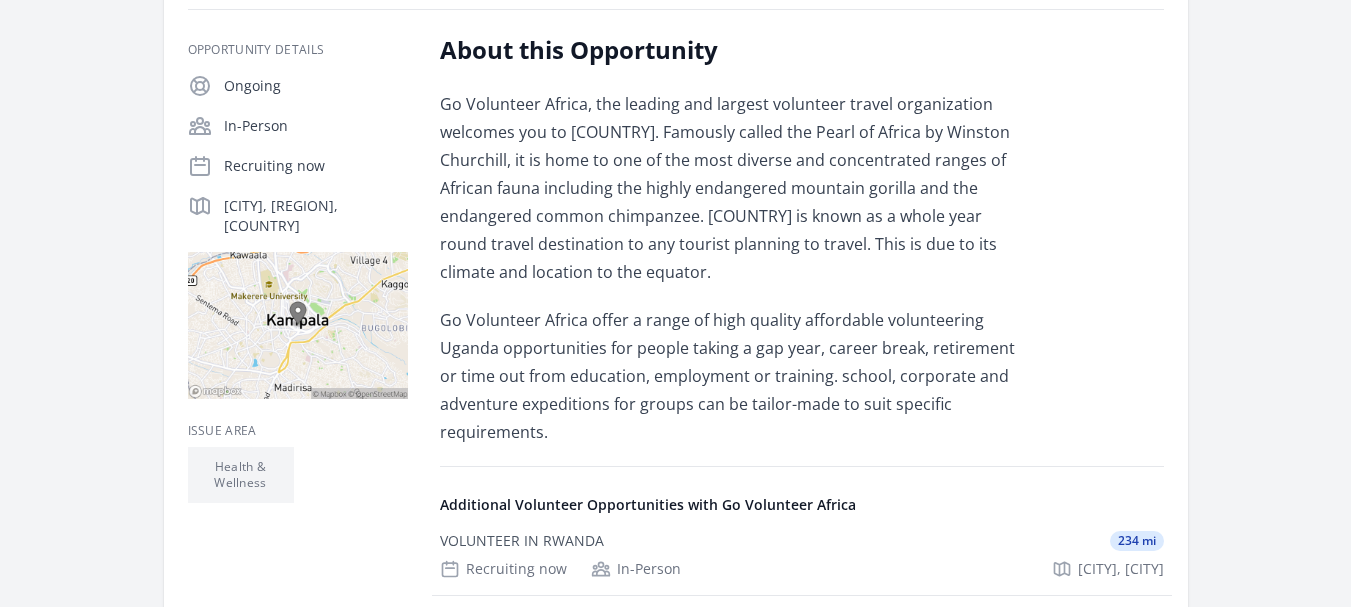 scroll, scrollTop: 373, scrollLeft: 0, axis: vertical 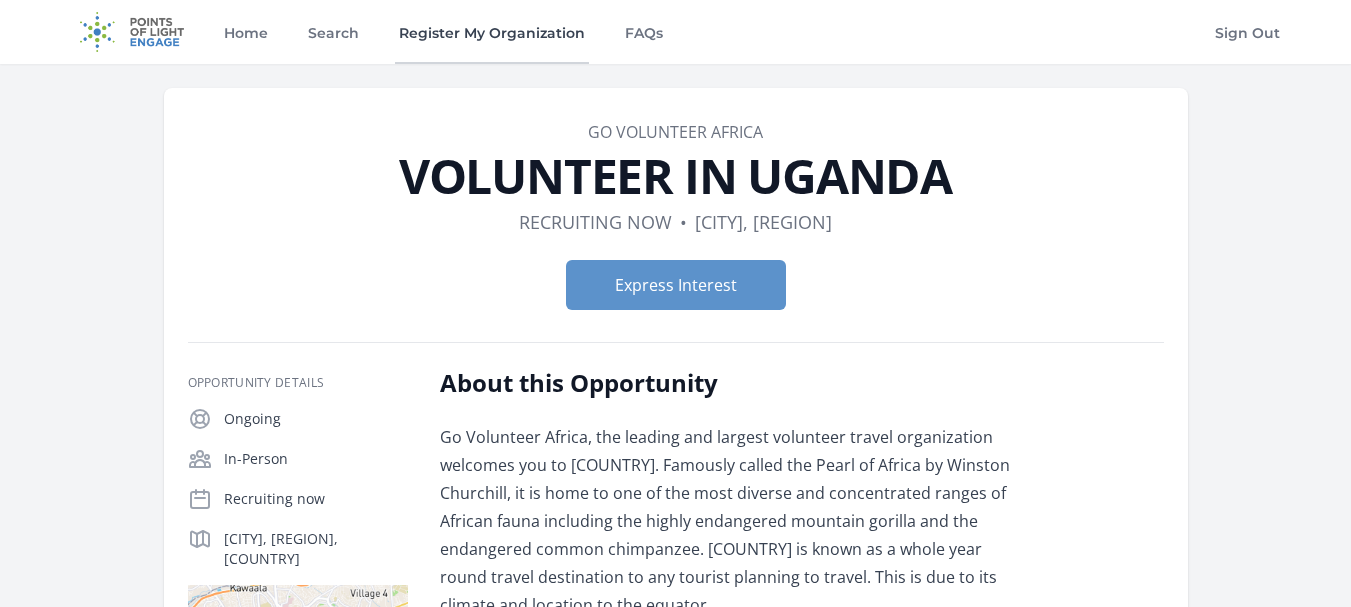 click on "Register My Organization" at bounding box center (492, 32) 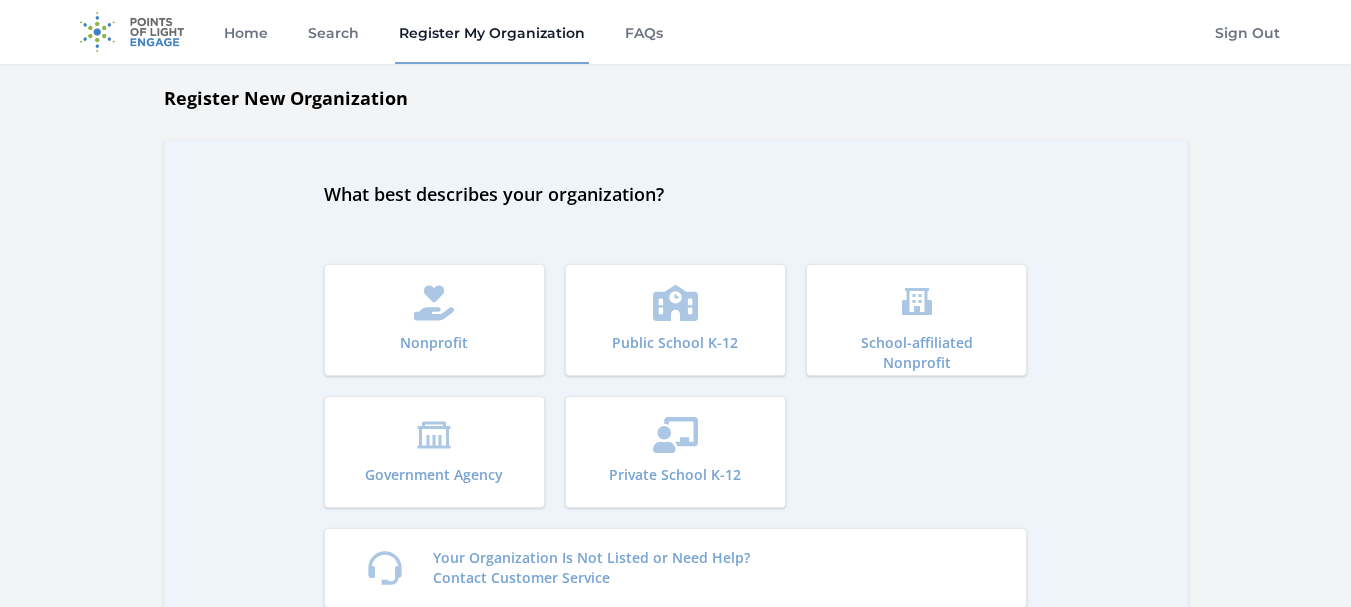 scroll, scrollTop: 0, scrollLeft: 0, axis: both 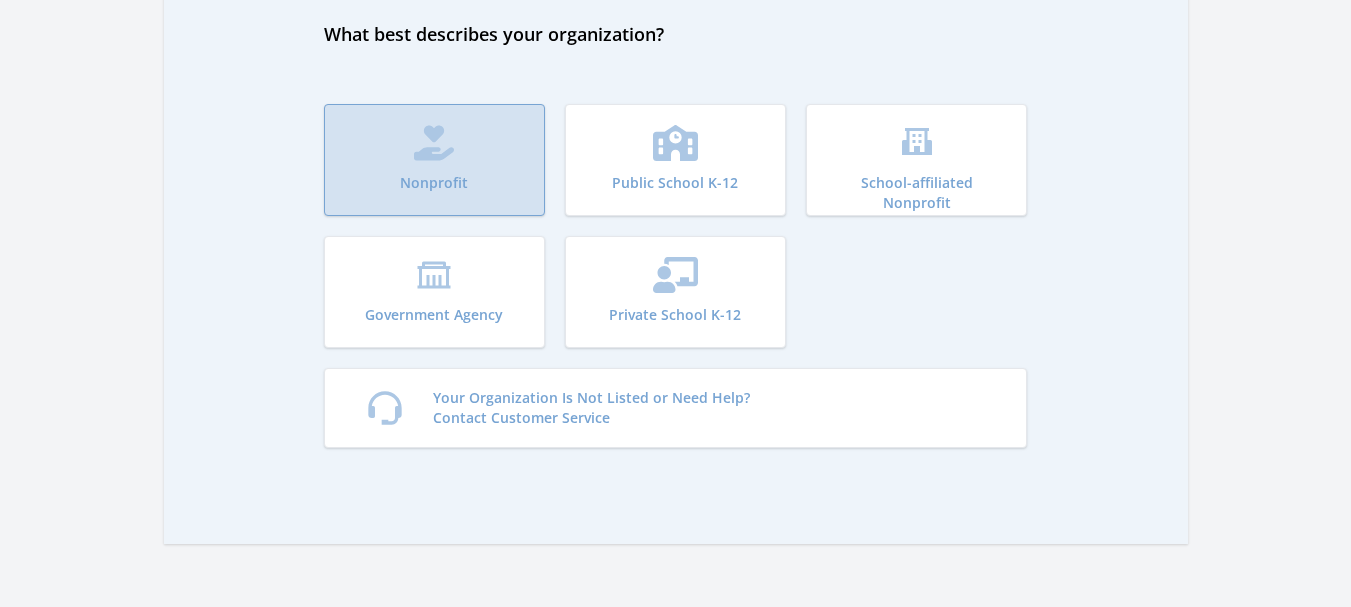 click on "Nonprofit" at bounding box center [434, 160] 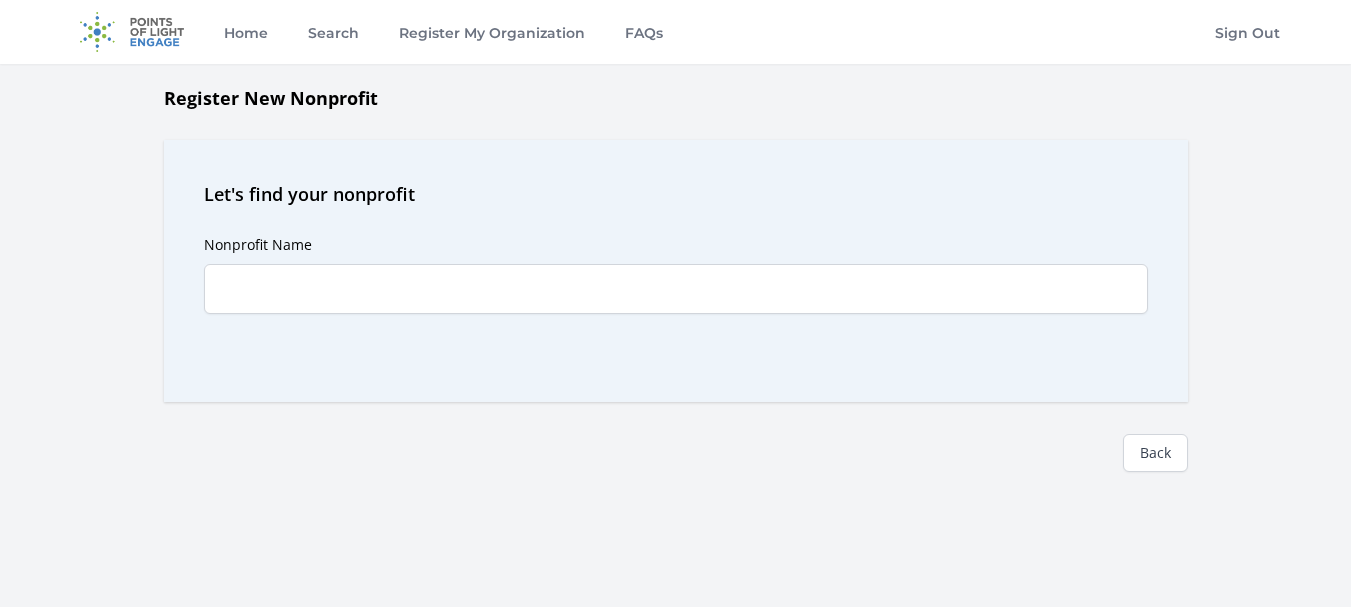 scroll, scrollTop: 0, scrollLeft: 0, axis: both 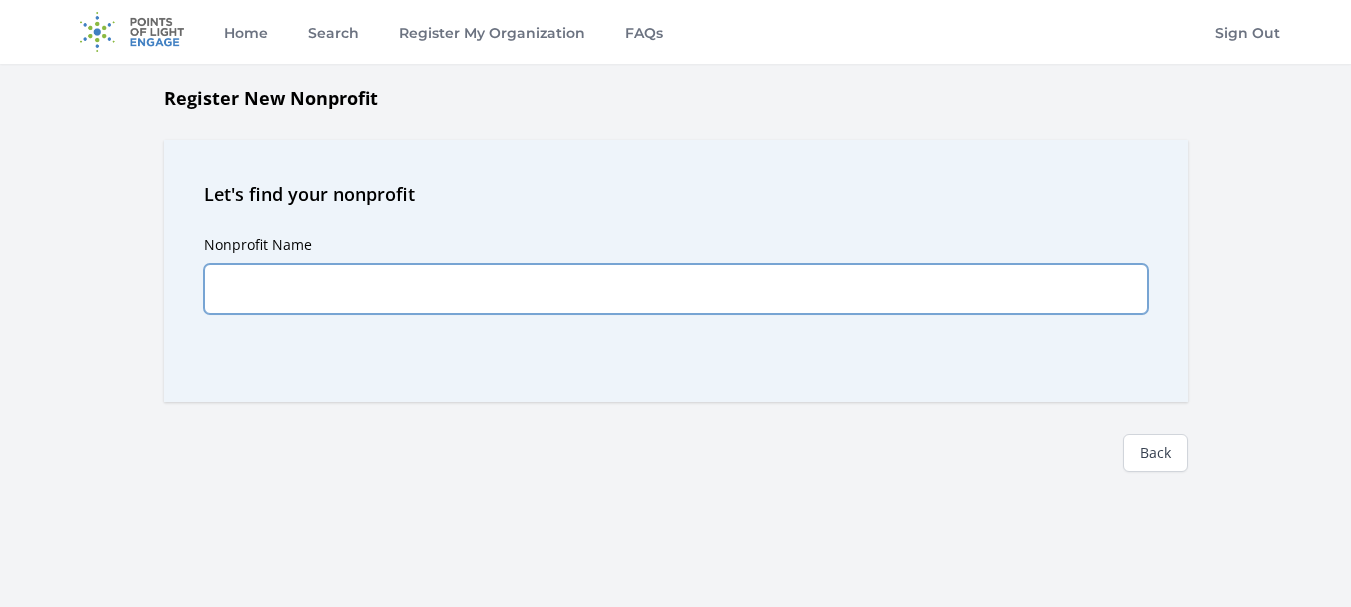 click on "Nonprofit Name" at bounding box center (676, 289) 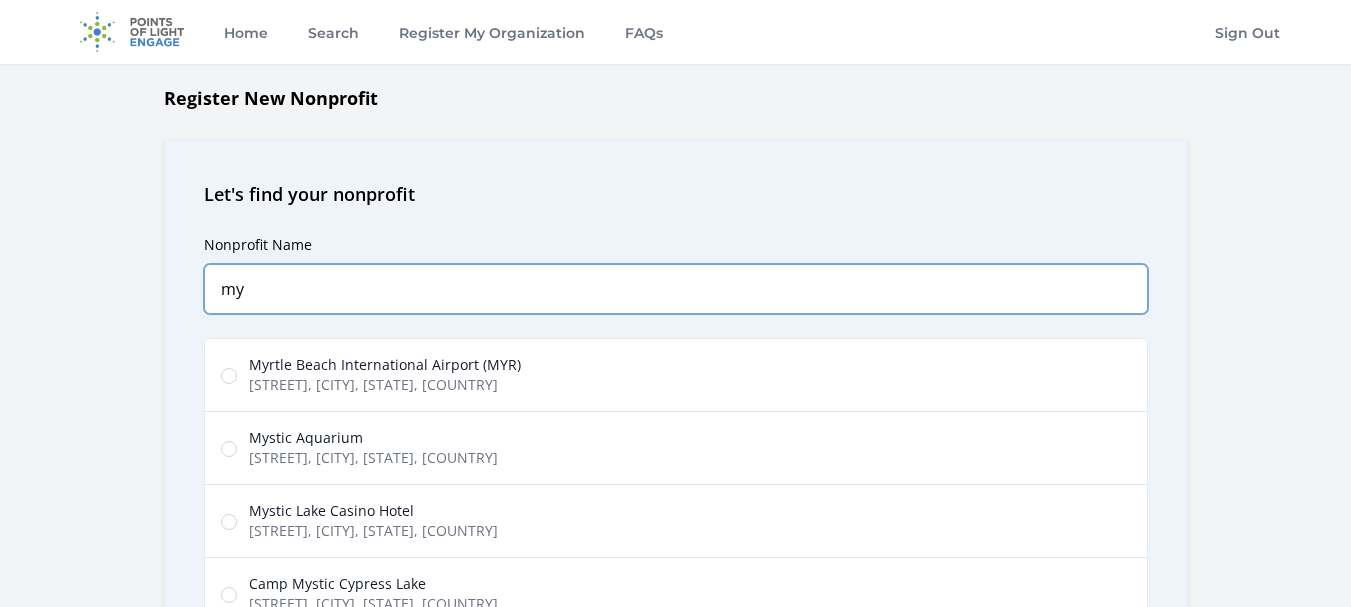 click on "my" at bounding box center [676, 289] 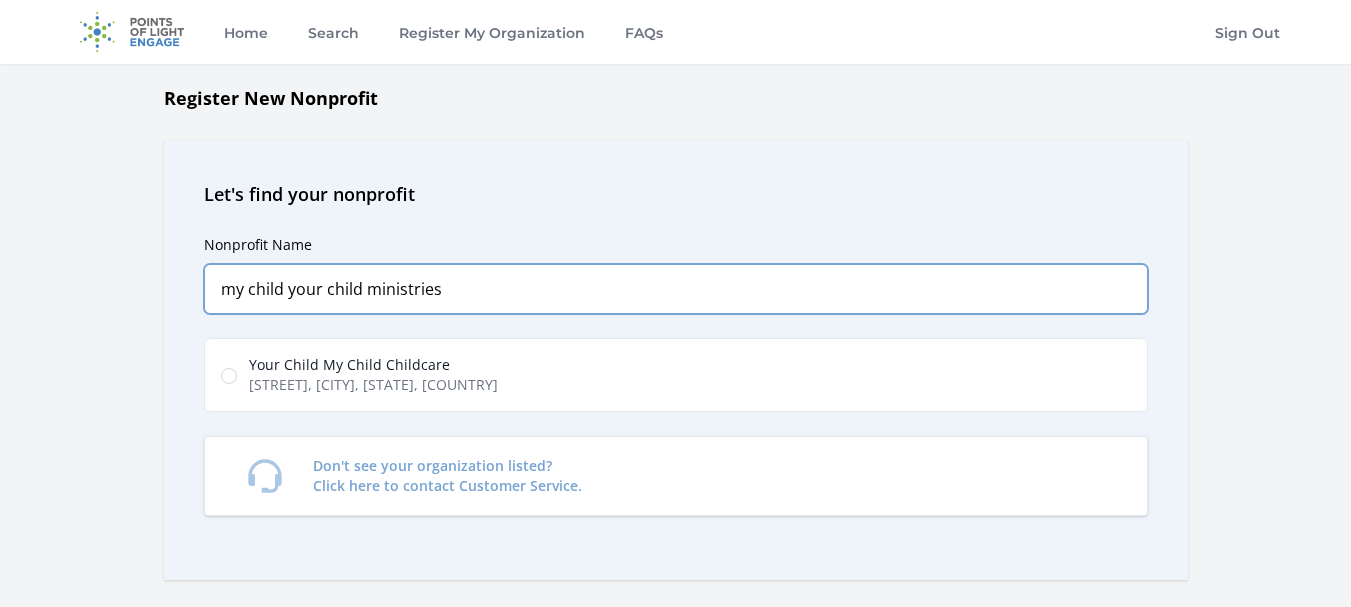 type on "my child your child ministries" 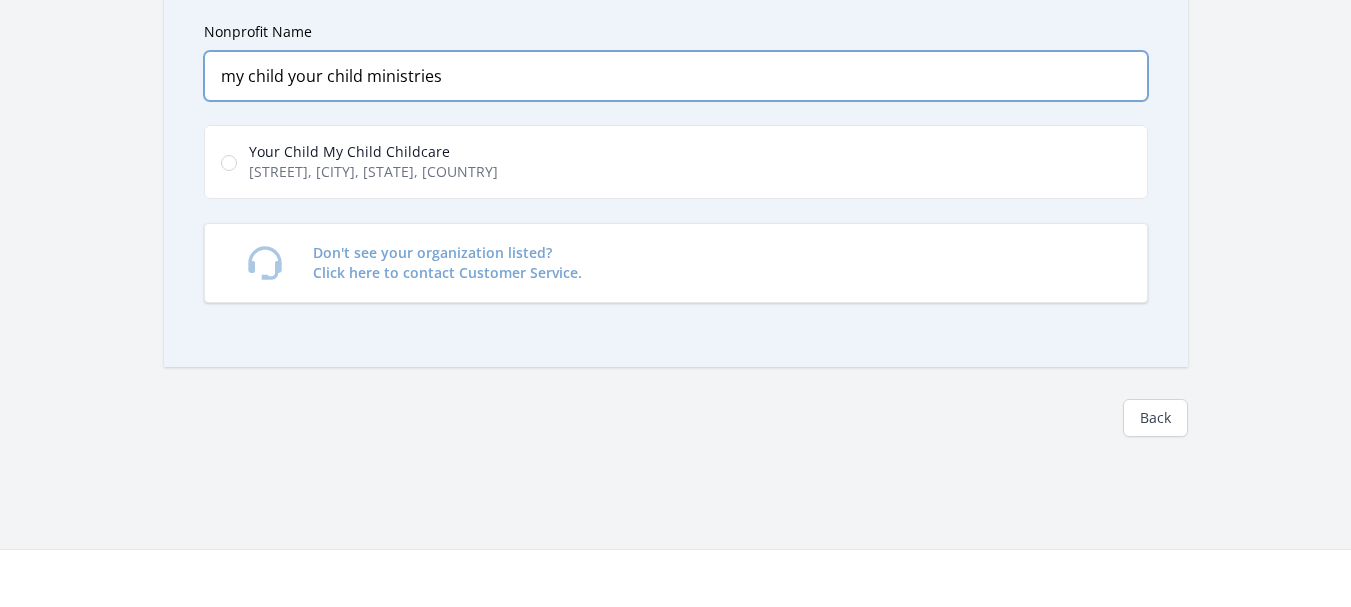 scroll, scrollTop: 253, scrollLeft: 0, axis: vertical 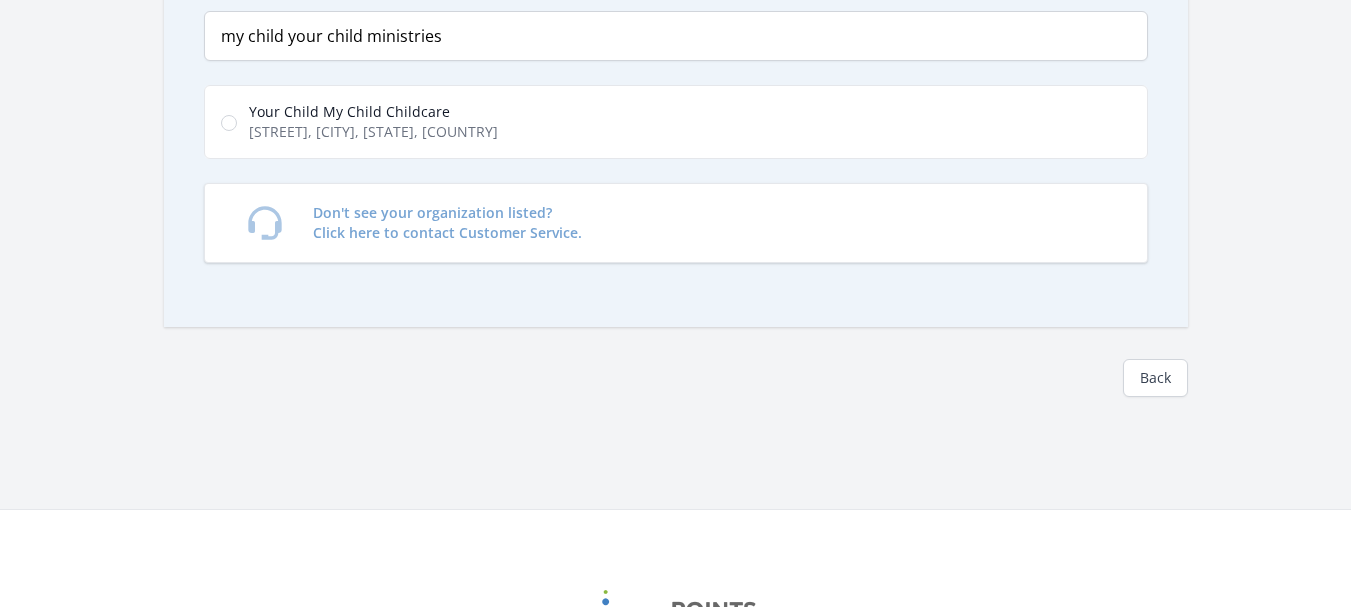 click on "Your Child My Child Childcare
[STREET], [CITY], [STATE], [COUNTRY]" at bounding box center (676, 122) 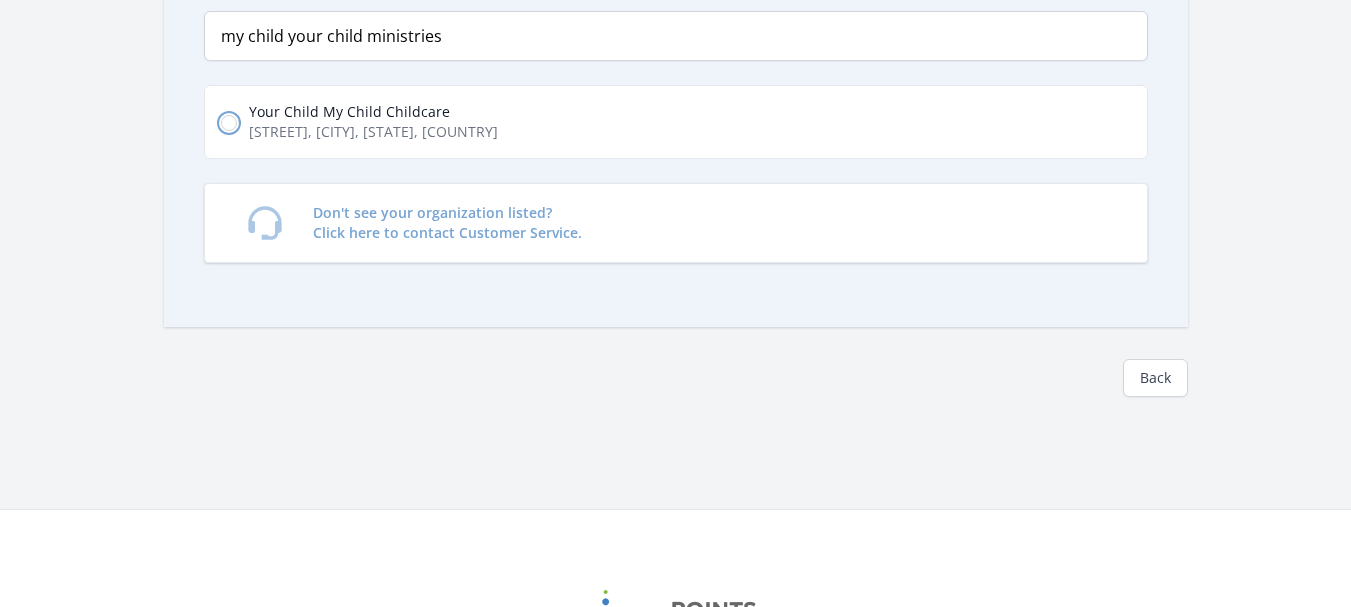 click on "Your Child My Child Childcare
[STREET], [CITY], [STATE], [COUNTRY]" at bounding box center [229, 123] 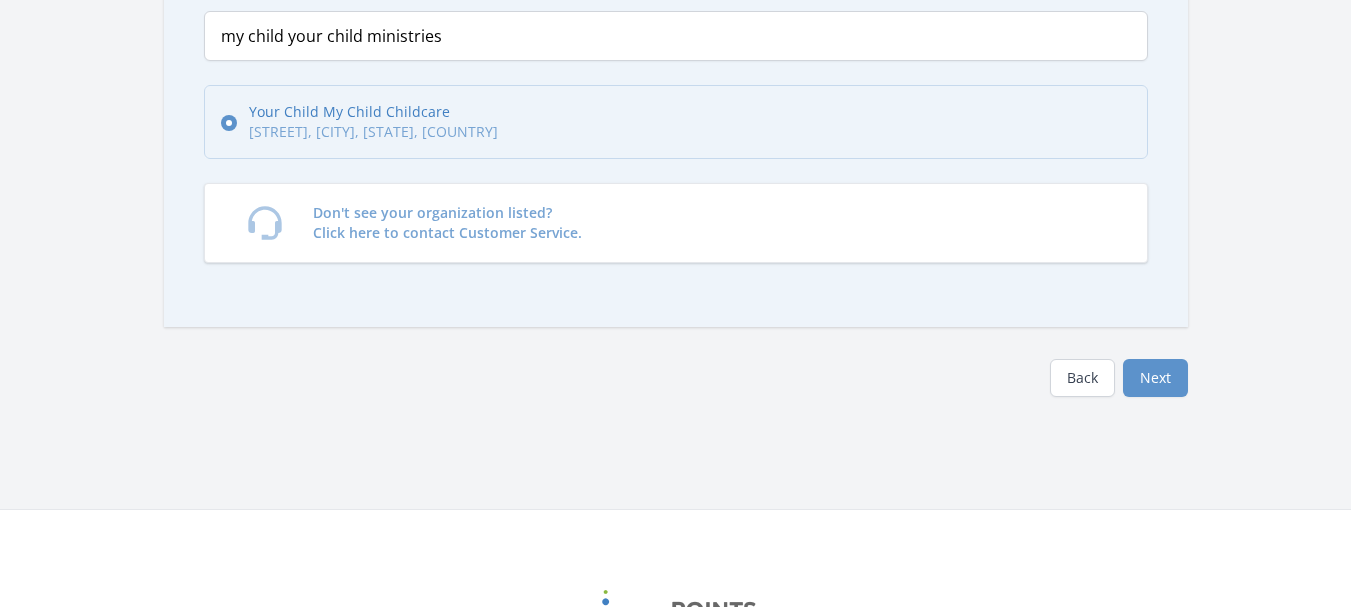 click on "Your Child My Child Childcare
[STREET], [CITY], [STATE], [COUNTRY]" at bounding box center (676, 122) 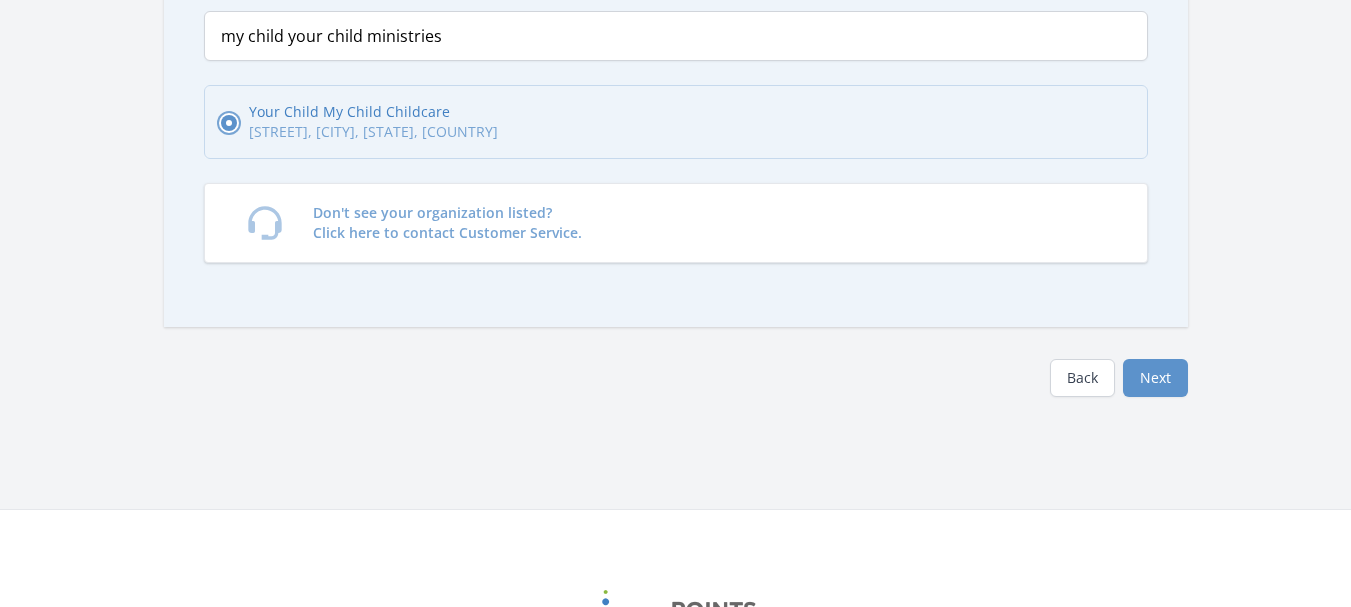 click on "Your Child My Child Childcare
[STREET], [CITY], [STATE], [COUNTRY]" at bounding box center (229, 123) 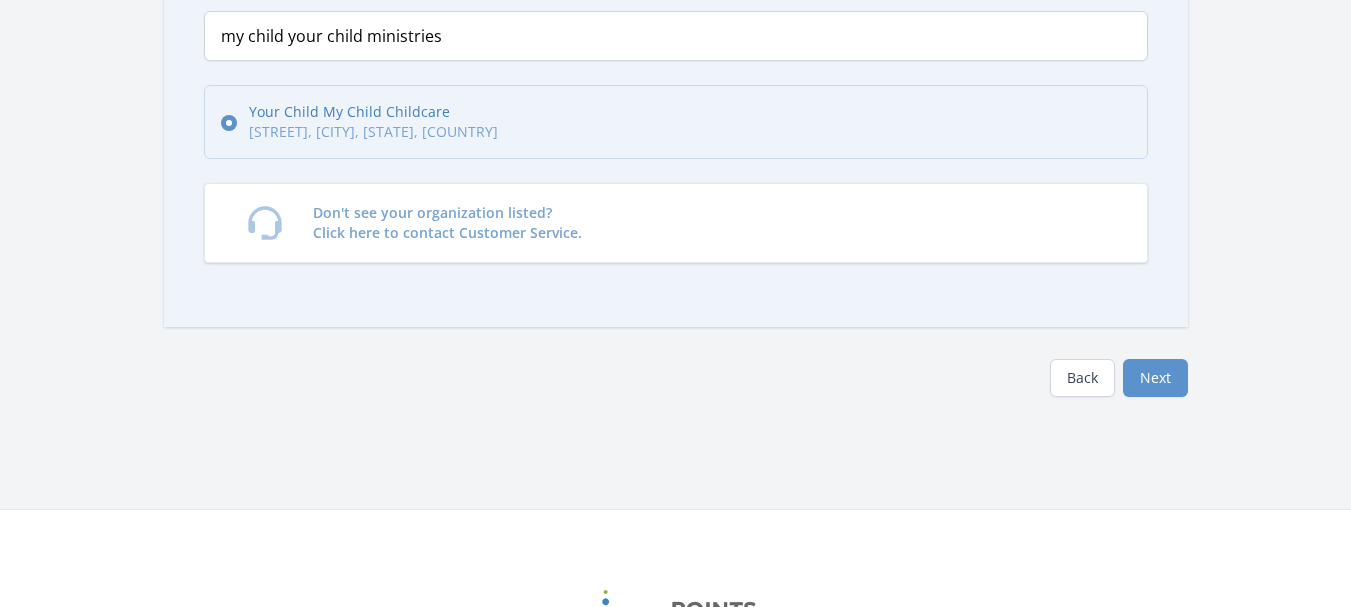 click on "Your Child My Child Childcare
[STREET], [CITY], [STATE], [COUNTRY]" at bounding box center (676, 122) 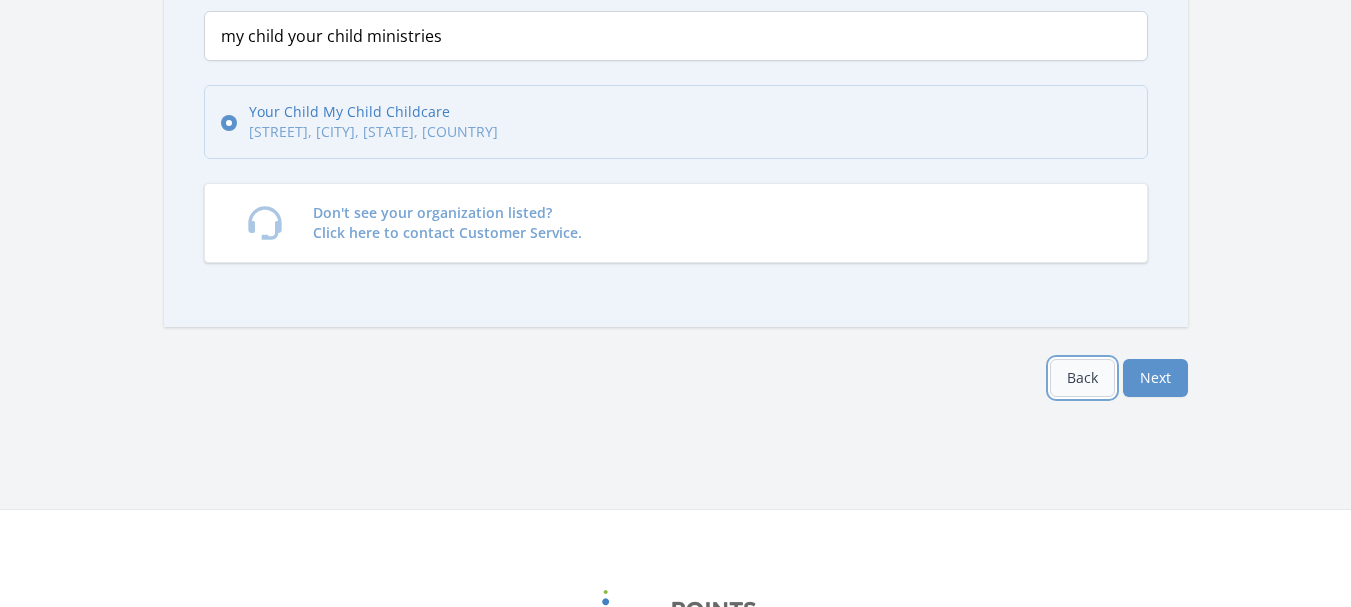 click on "Back" at bounding box center [1082, 378] 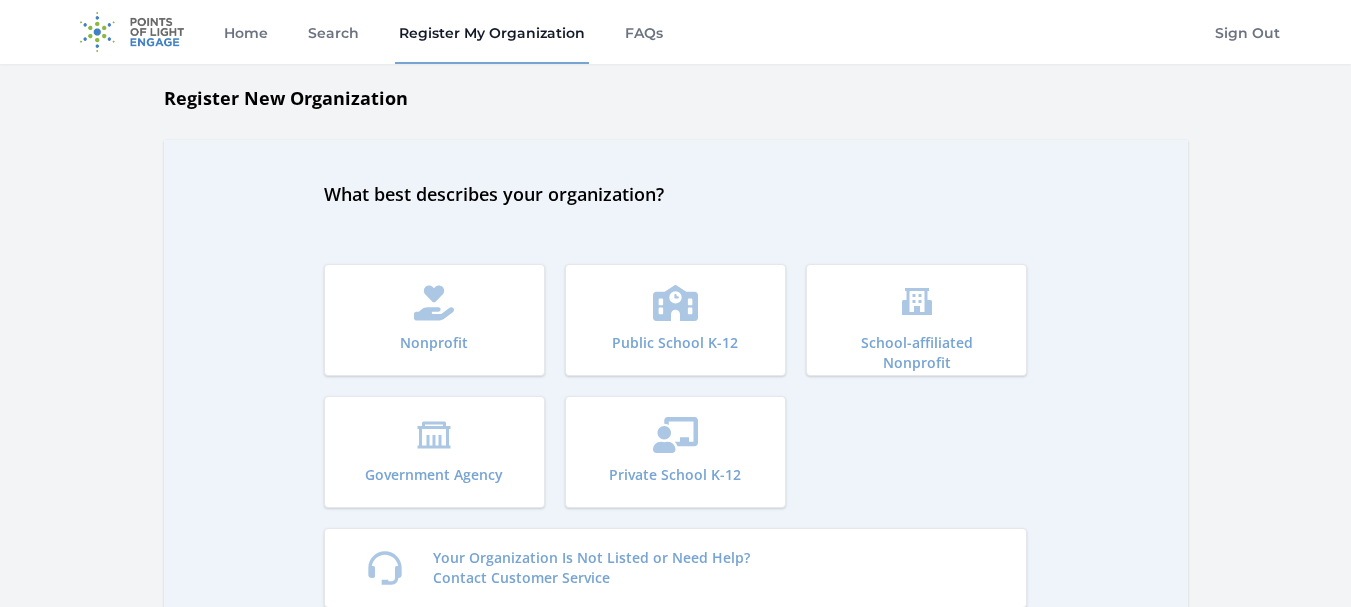 scroll, scrollTop: 0, scrollLeft: 0, axis: both 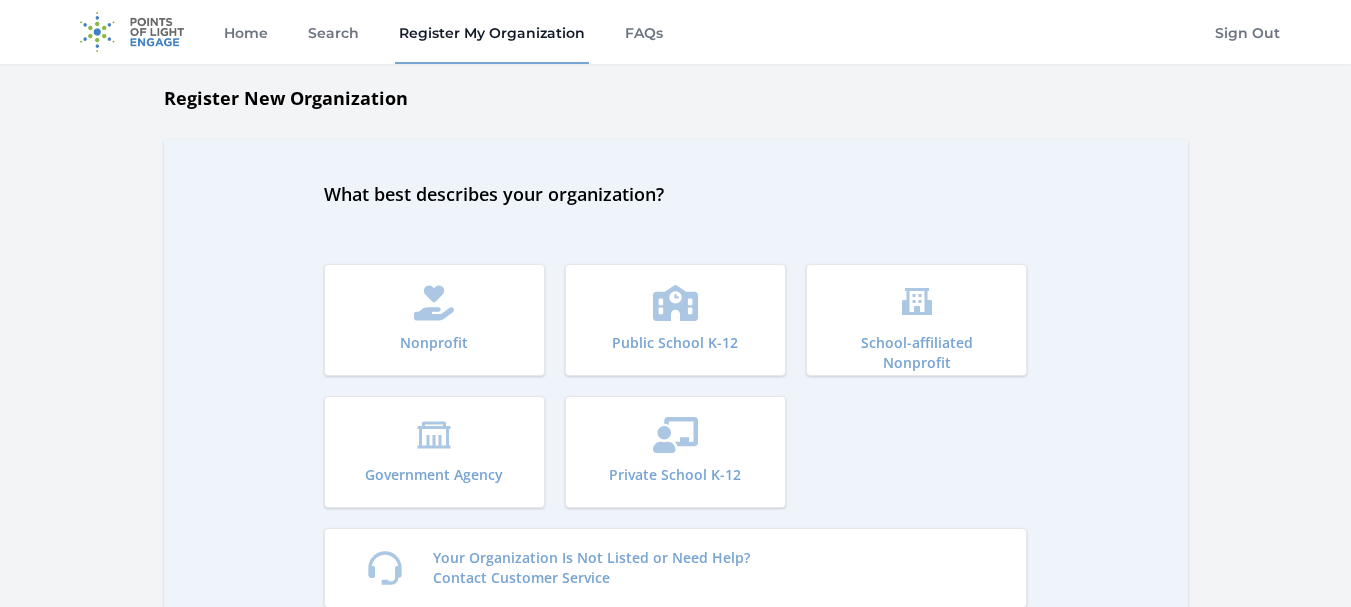 click at bounding box center [132, 32] 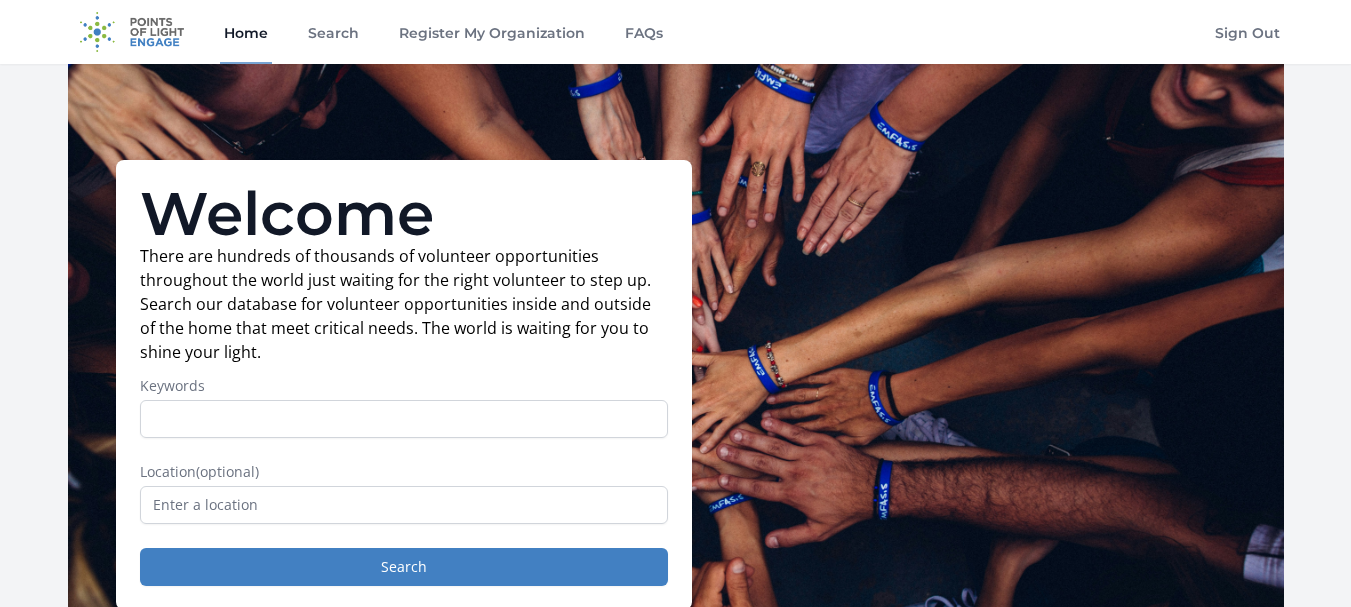 scroll, scrollTop: 0, scrollLeft: 0, axis: both 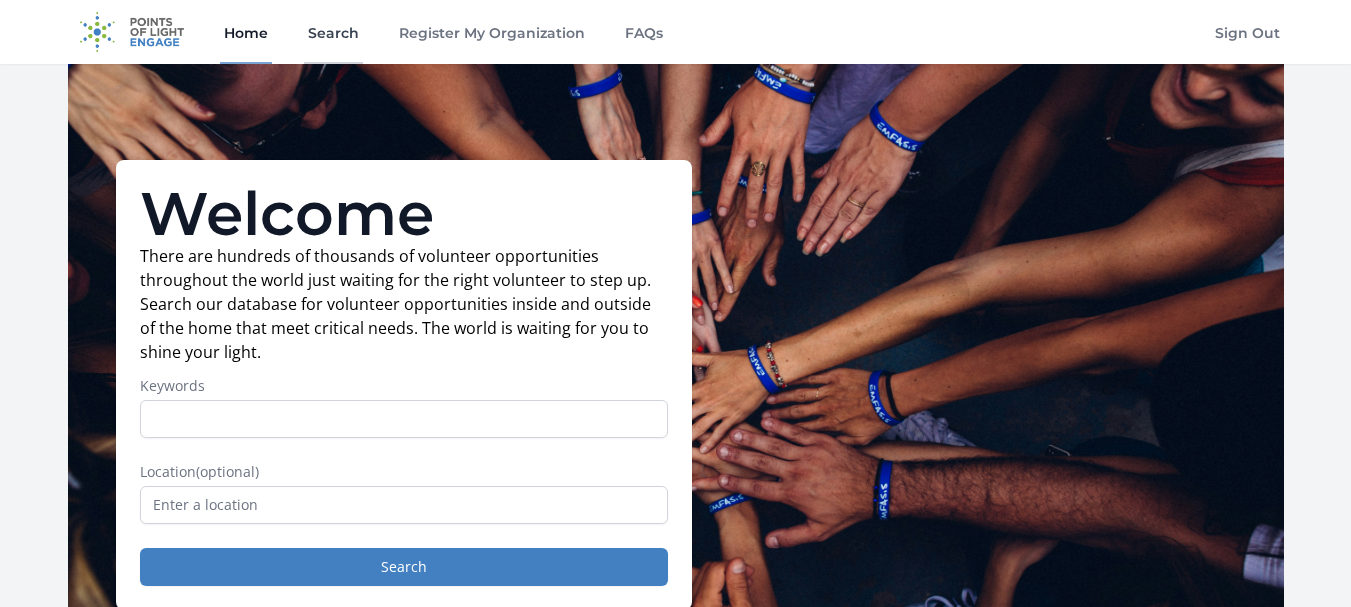 click on "Search" at bounding box center [333, 32] 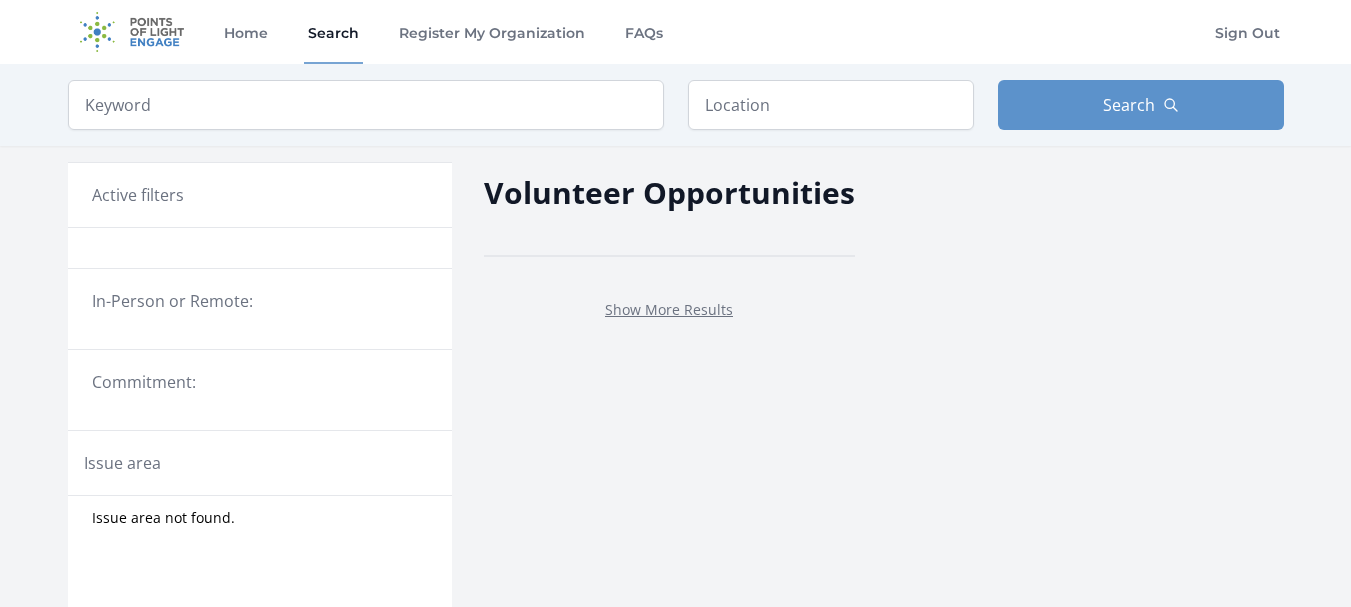 scroll, scrollTop: 0, scrollLeft: 0, axis: both 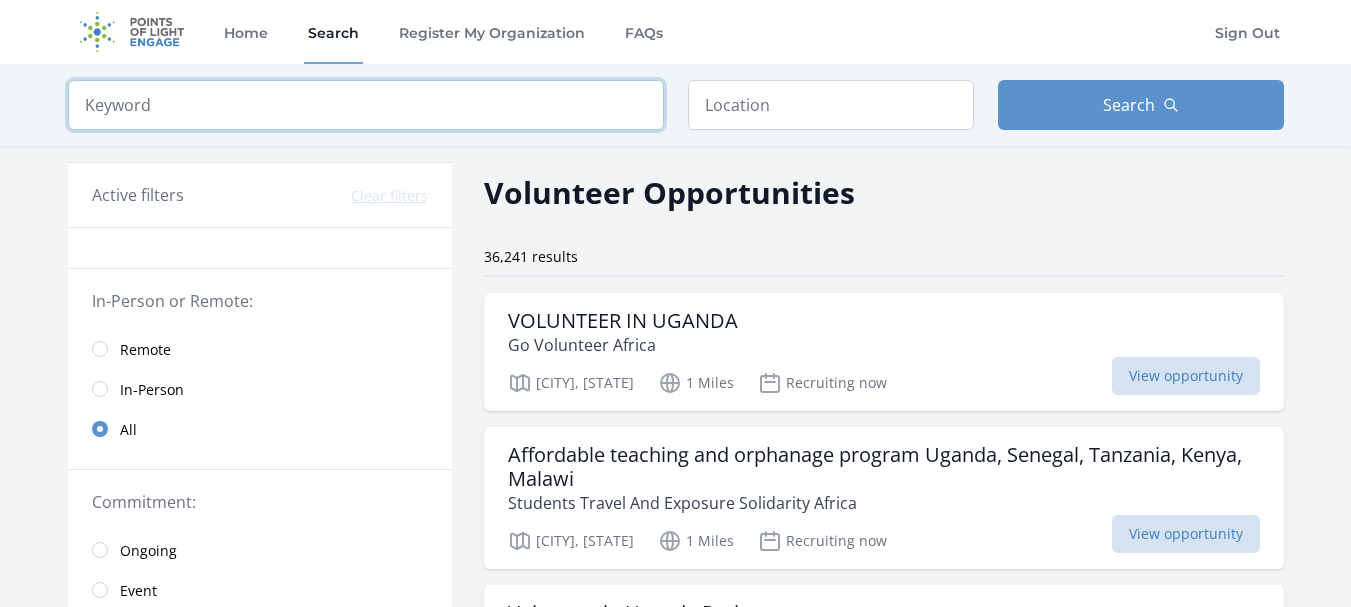 click at bounding box center [366, 105] 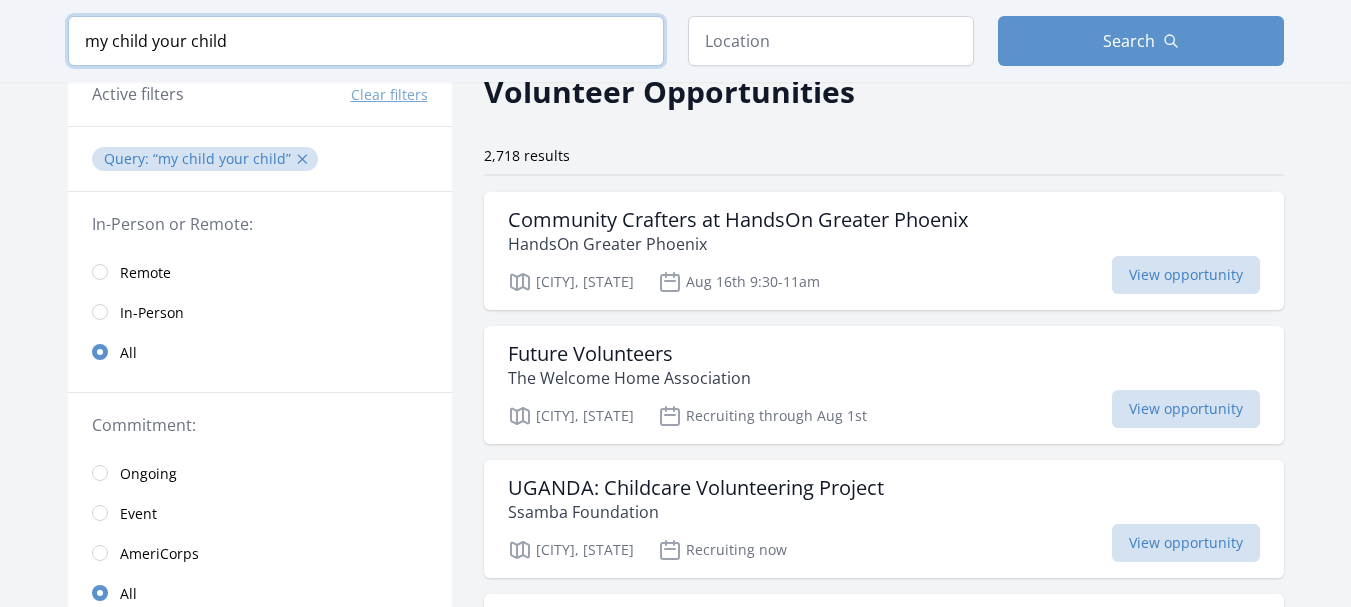 scroll, scrollTop: 120, scrollLeft: 0, axis: vertical 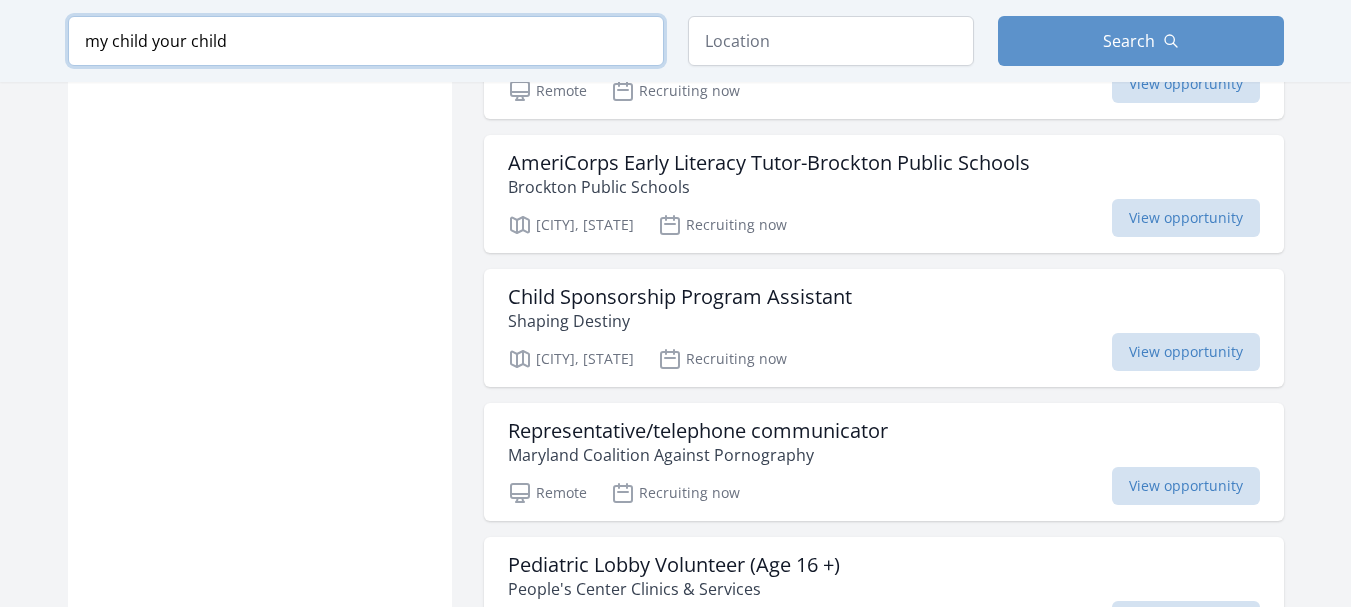 click on "my child your child" at bounding box center (366, 41) 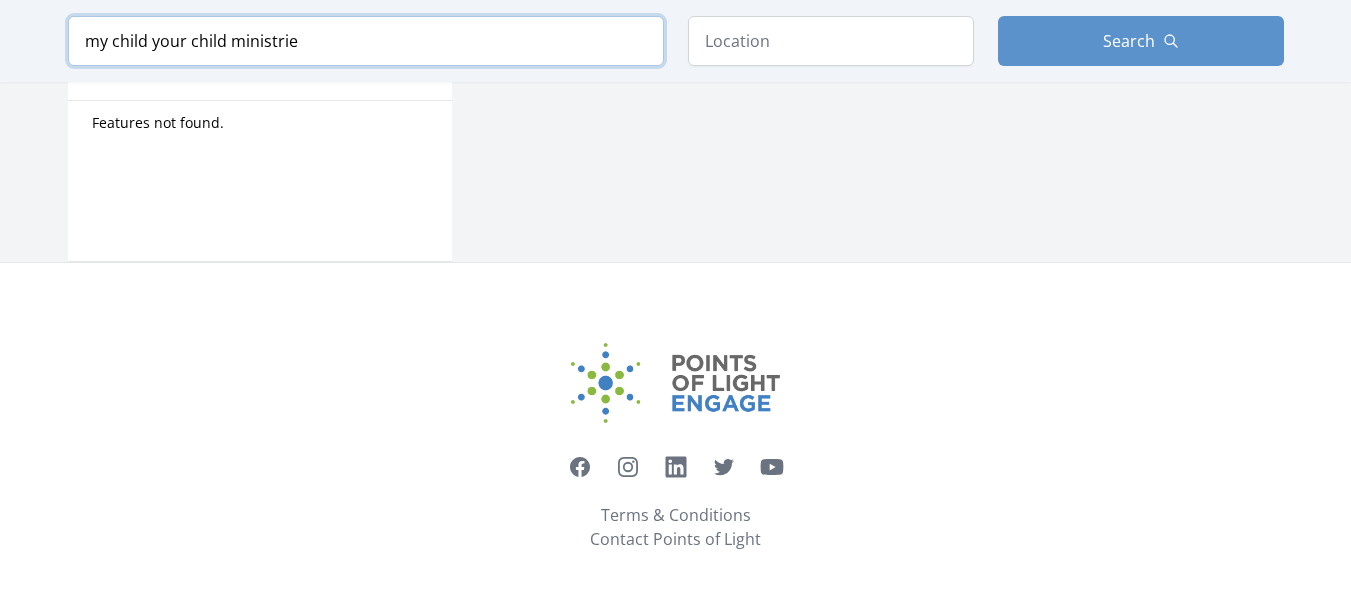 scroll, scrollTop: 1031, scrollLeft: 0, axis: vertical 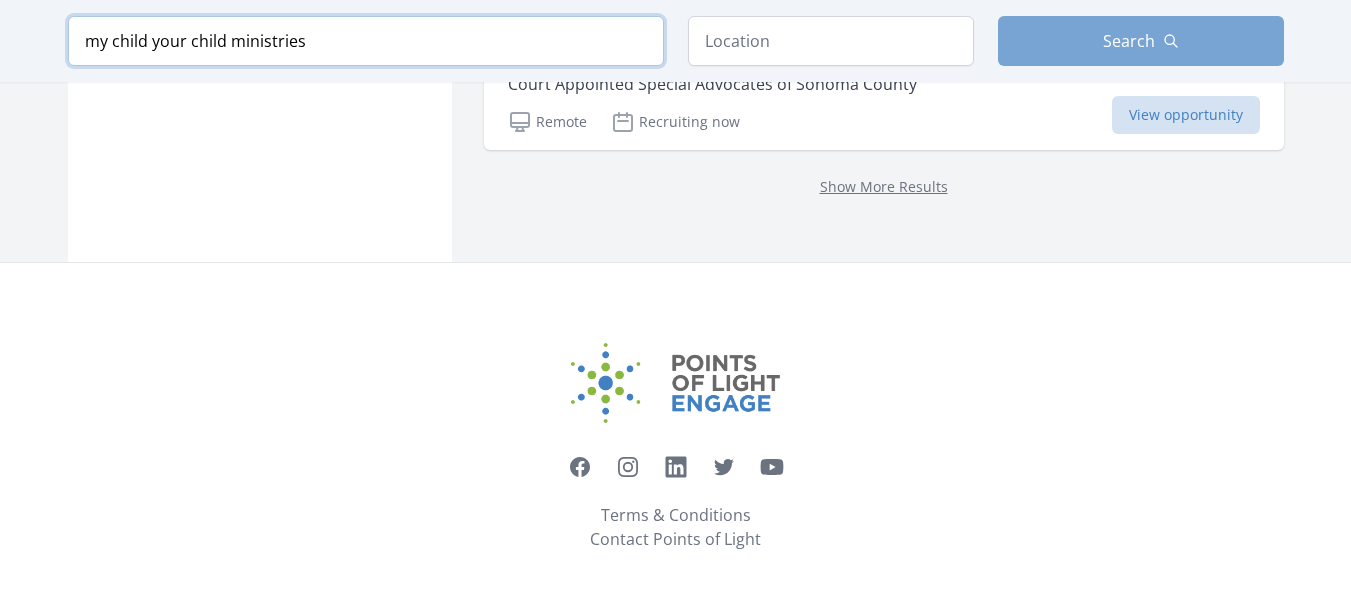 type on "my child your child ministries" 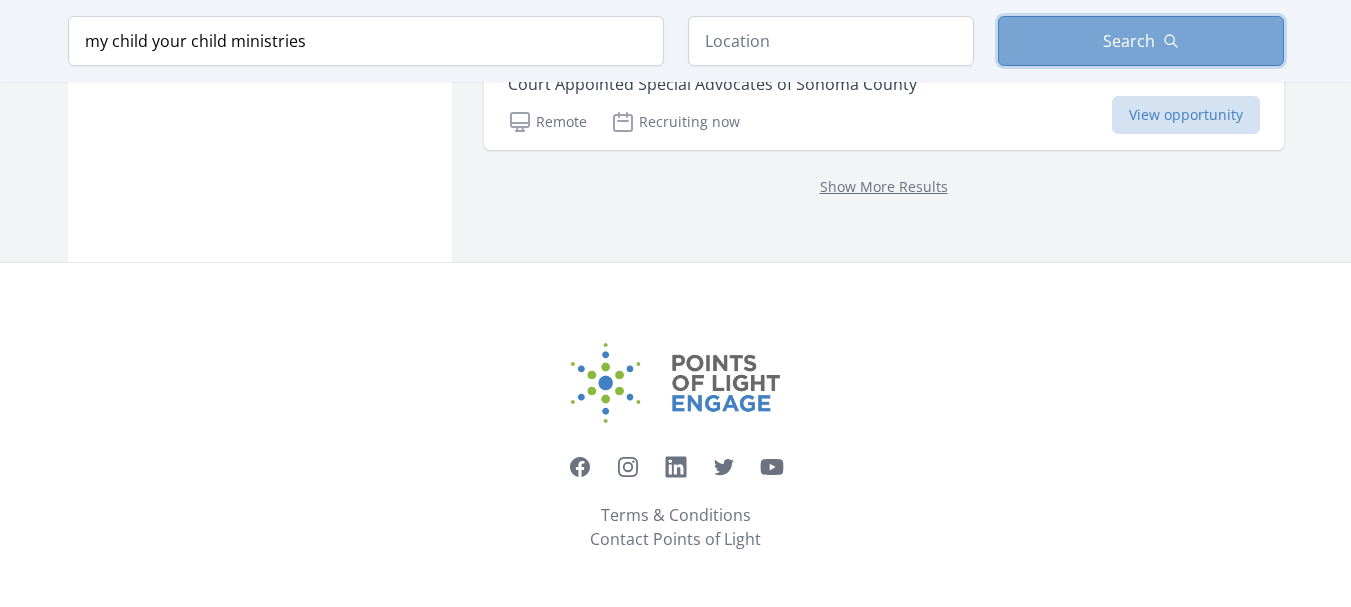click on "Search" at bounding box center (1141, 41) 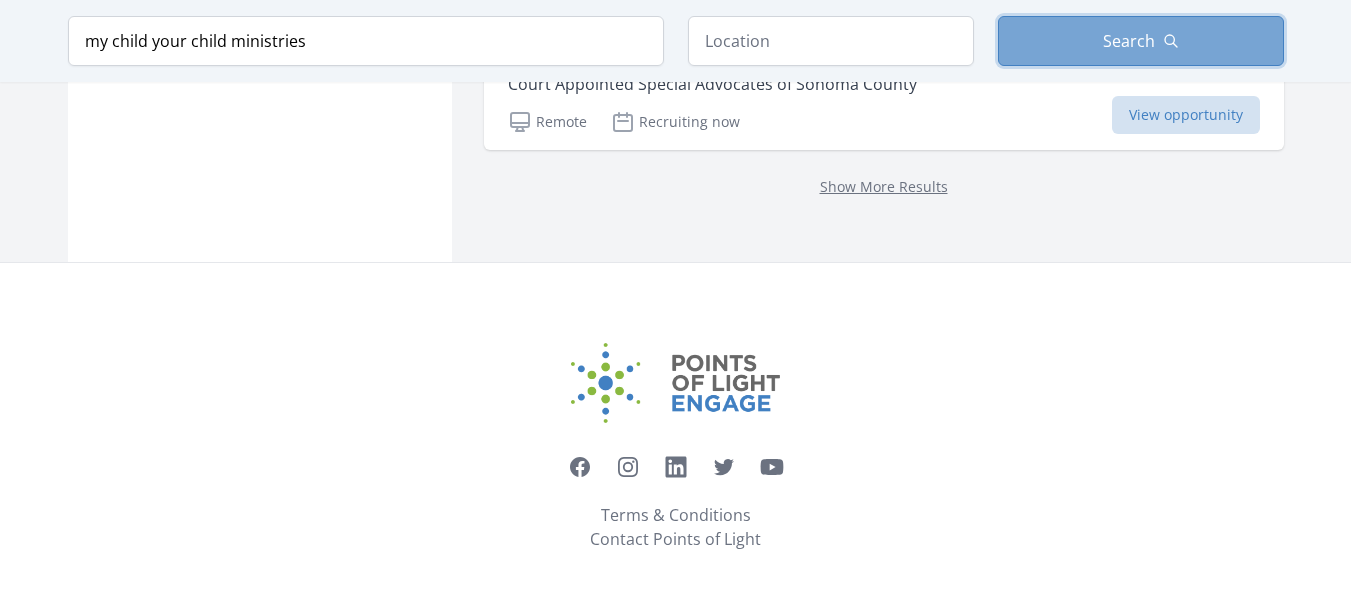 click on "Search" at bounding box center (1141, 41) 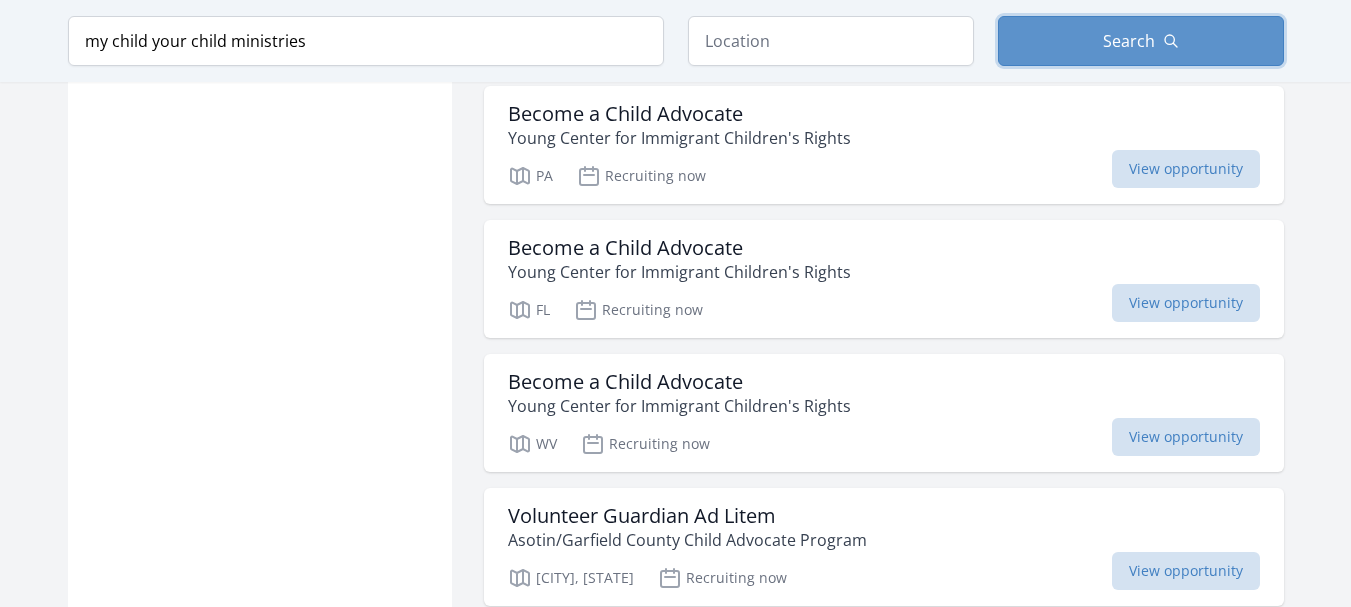 scroll, scrollTop: 2930, scrollLeft: 0, axis: vertical 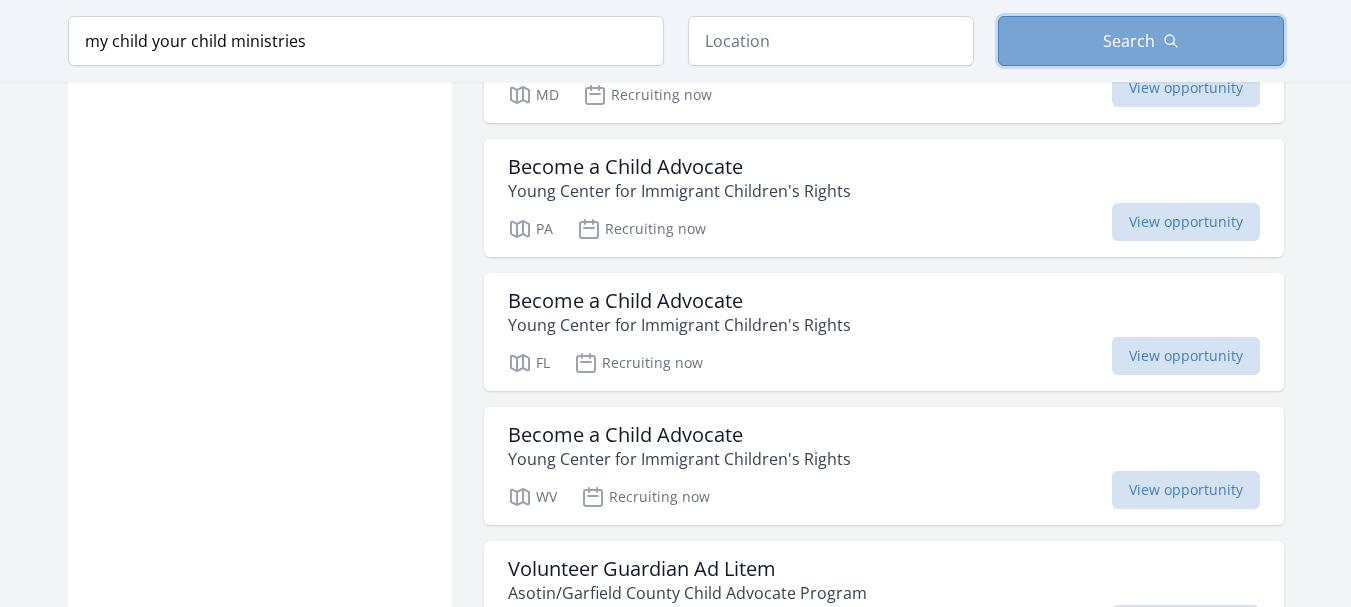 click on "Search" at bounding box center (1129, 41) 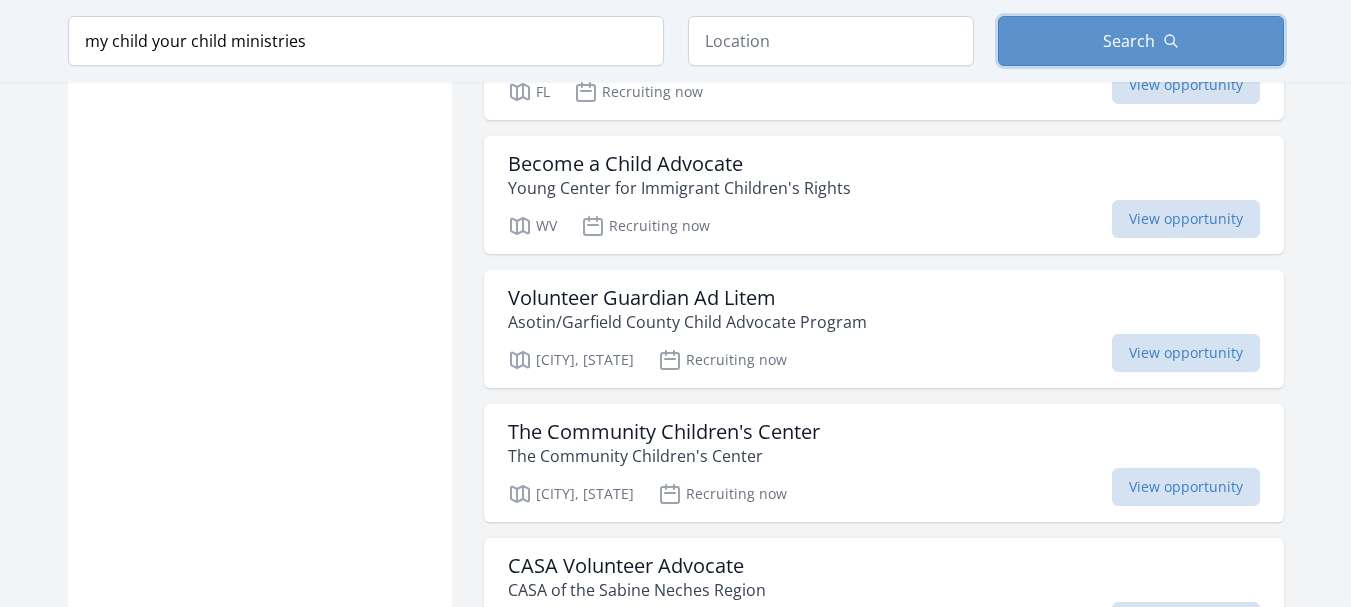 scroll, scrollTop: 3210, scrollLeft: 0, axis: vertical 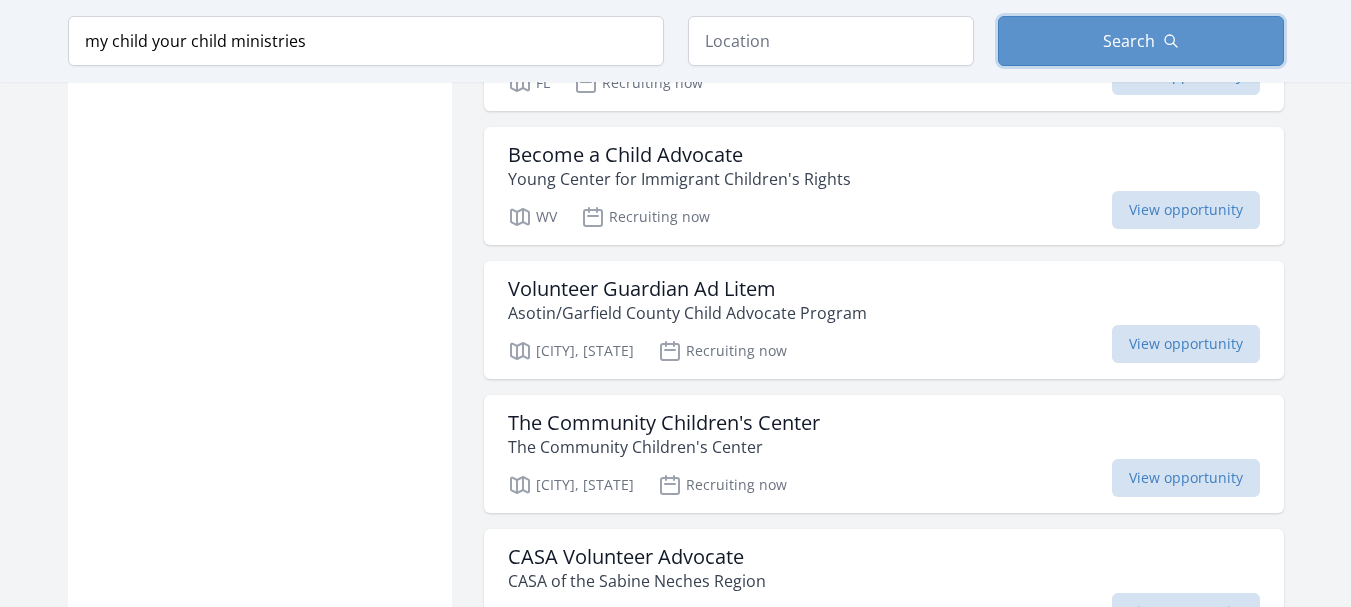 type 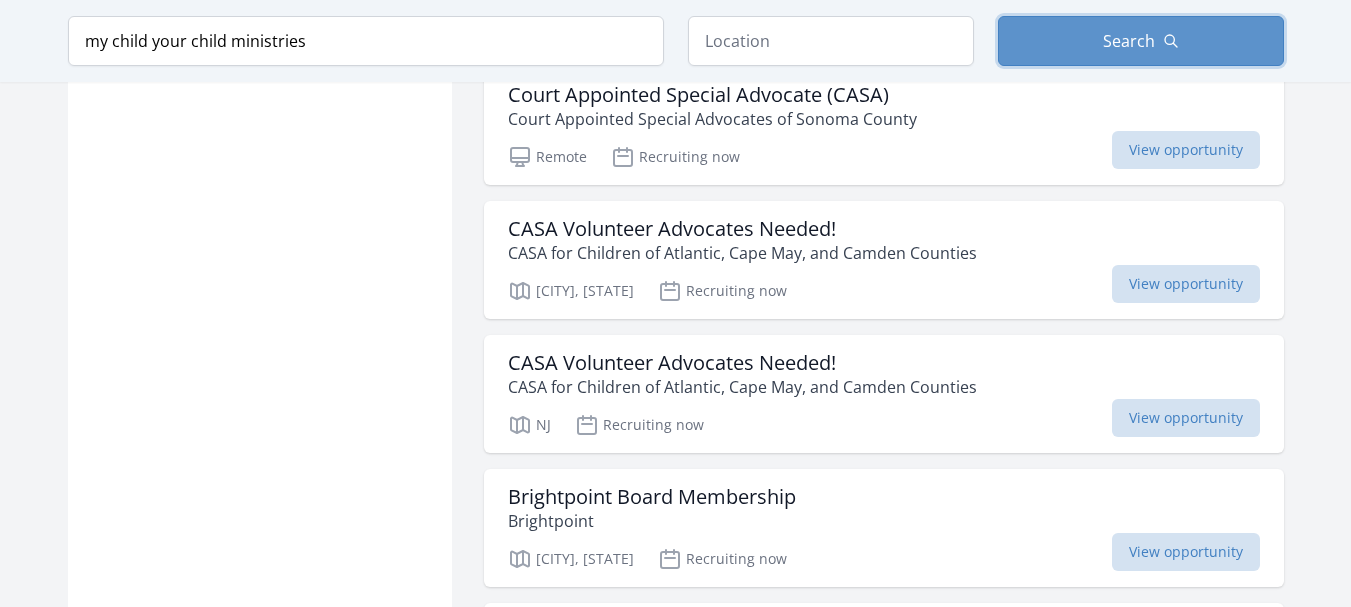 scroll, scrollTop: 4650, scrollLeft: 0, axis: vertical 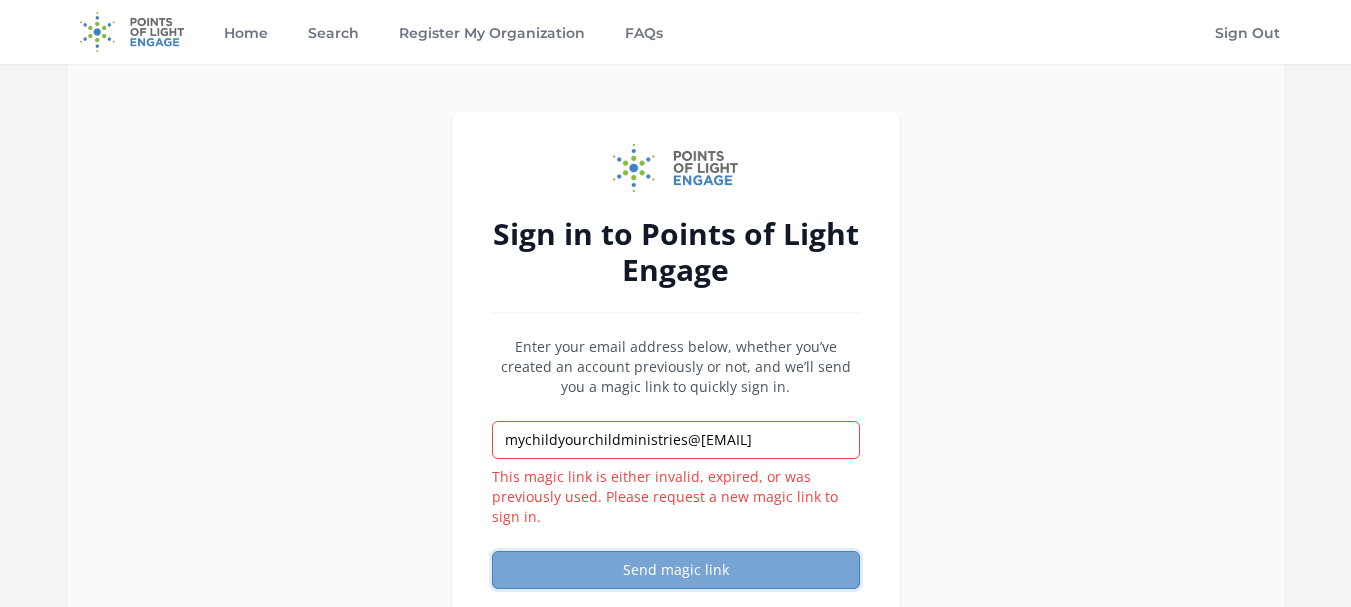 click on "Send magic link" at bounding box center (676, 570) 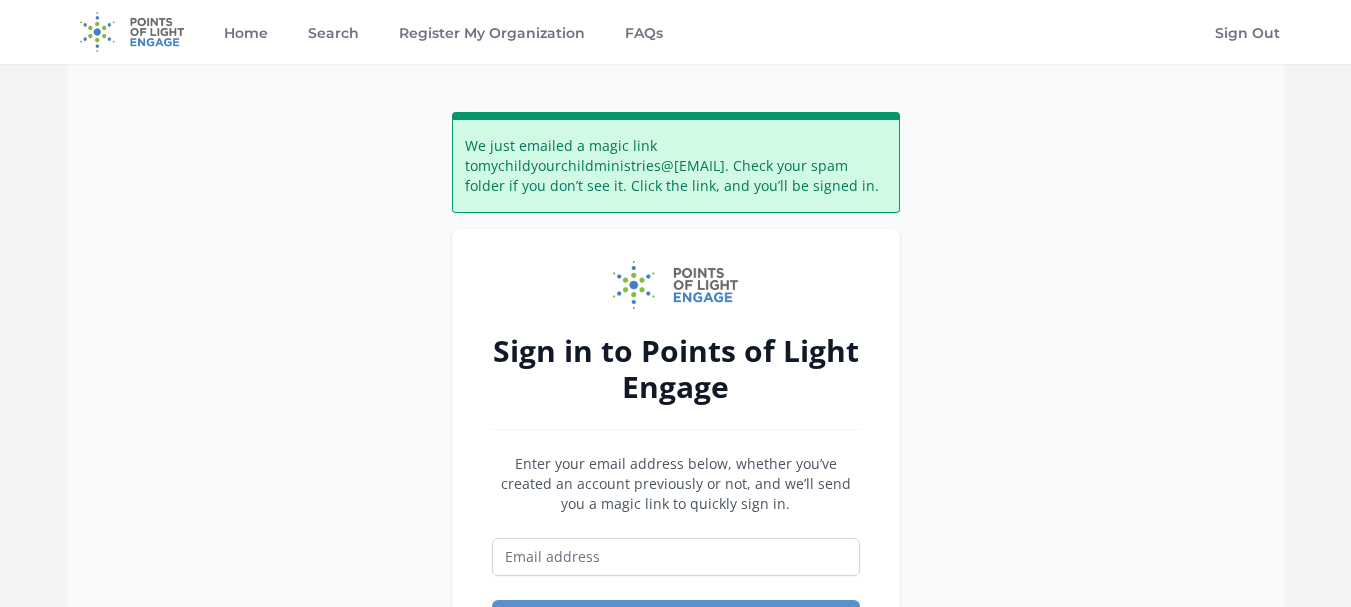 scroll, scrollTop: 0, scrollLeft: 0, axis: both 